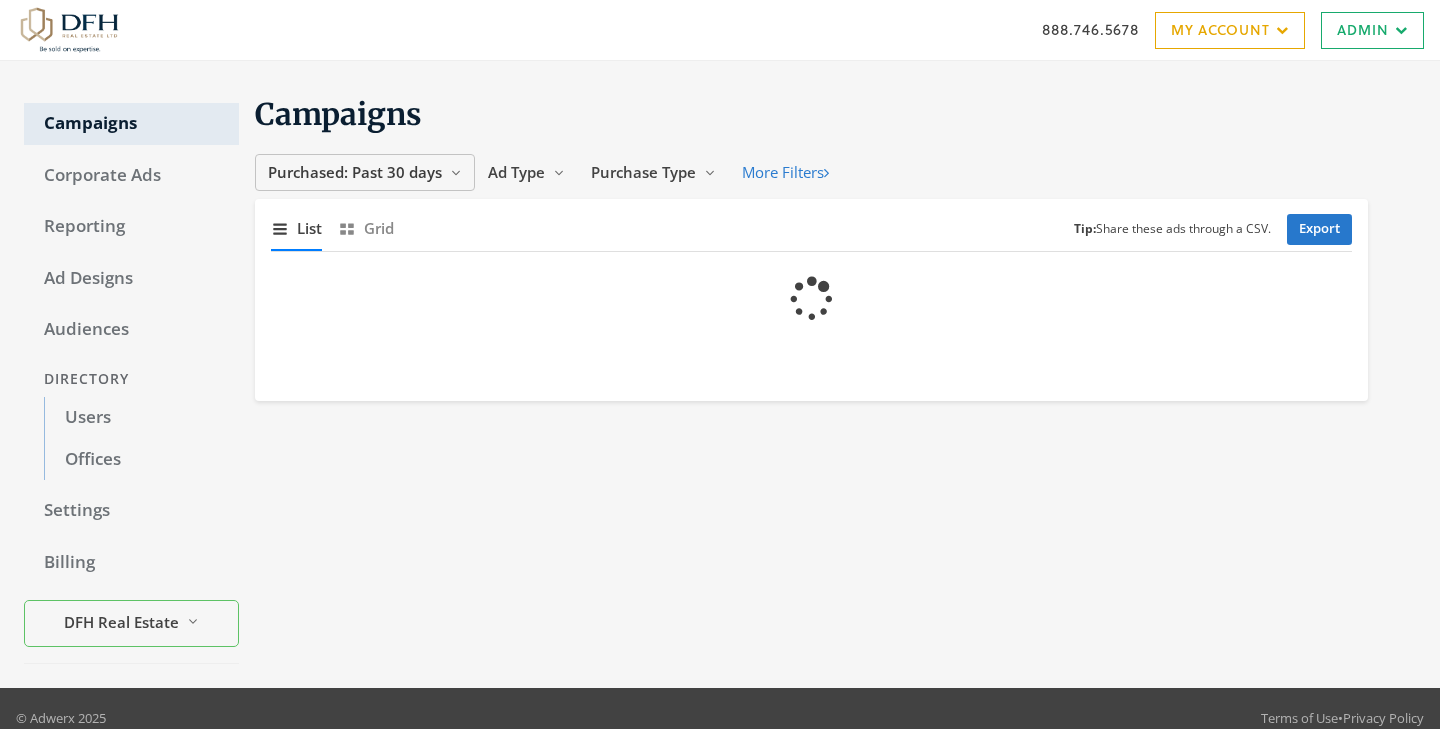 scroll, scrollTop: 0, scrollLeft: 0, axis: both 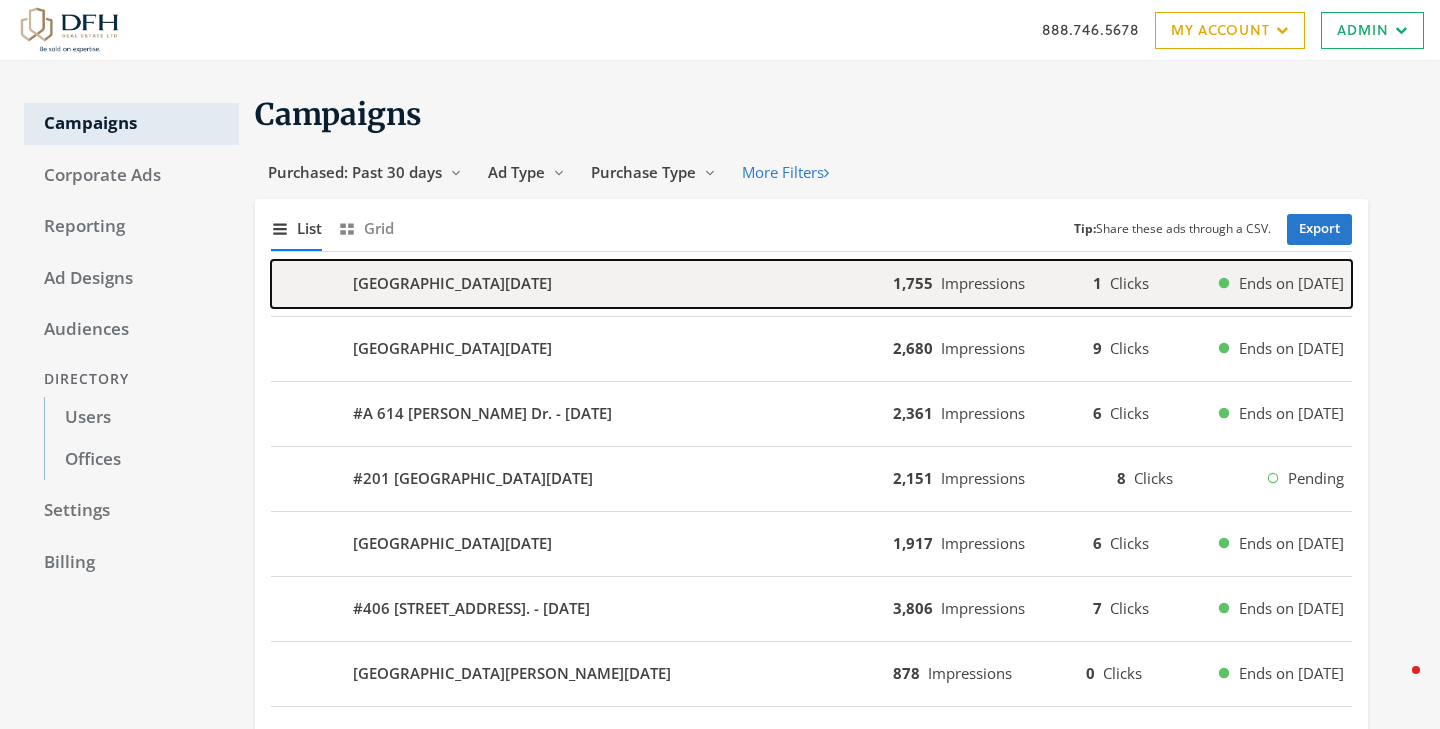 click on "[GEOGRAPHIC_DATA][DATE]" at bounding box center (582, 284) 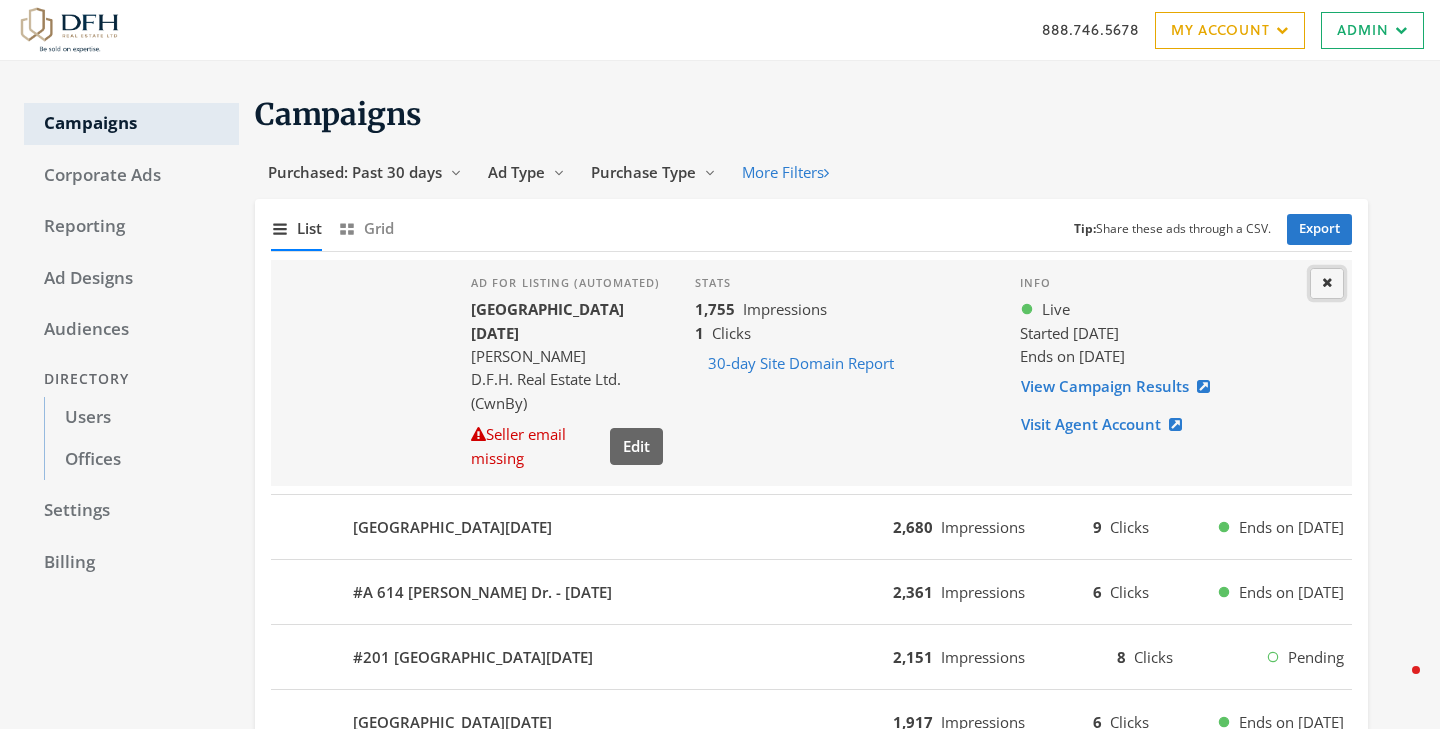 click at bounding box center (1327, 282) 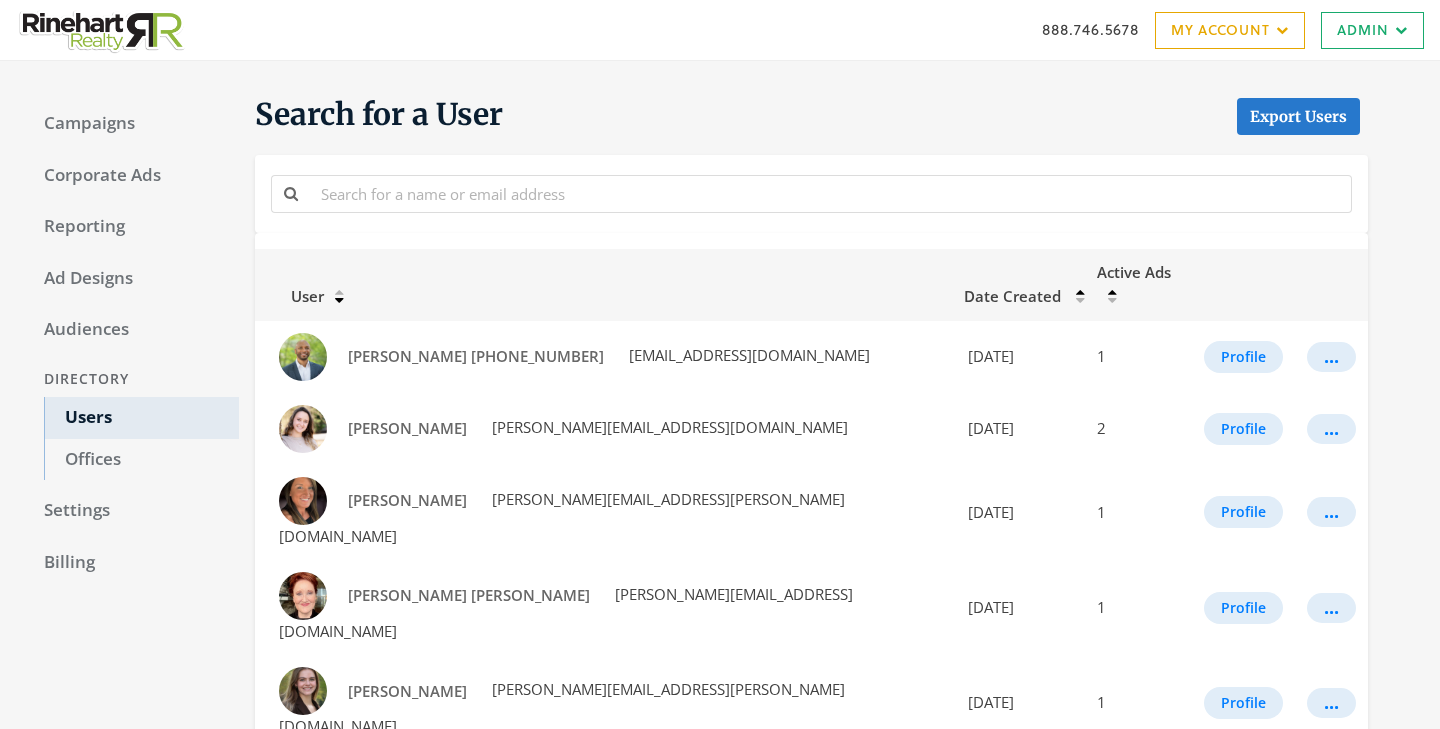 scroll, scrollTop: 0, scrollLeft: 0, axis: both 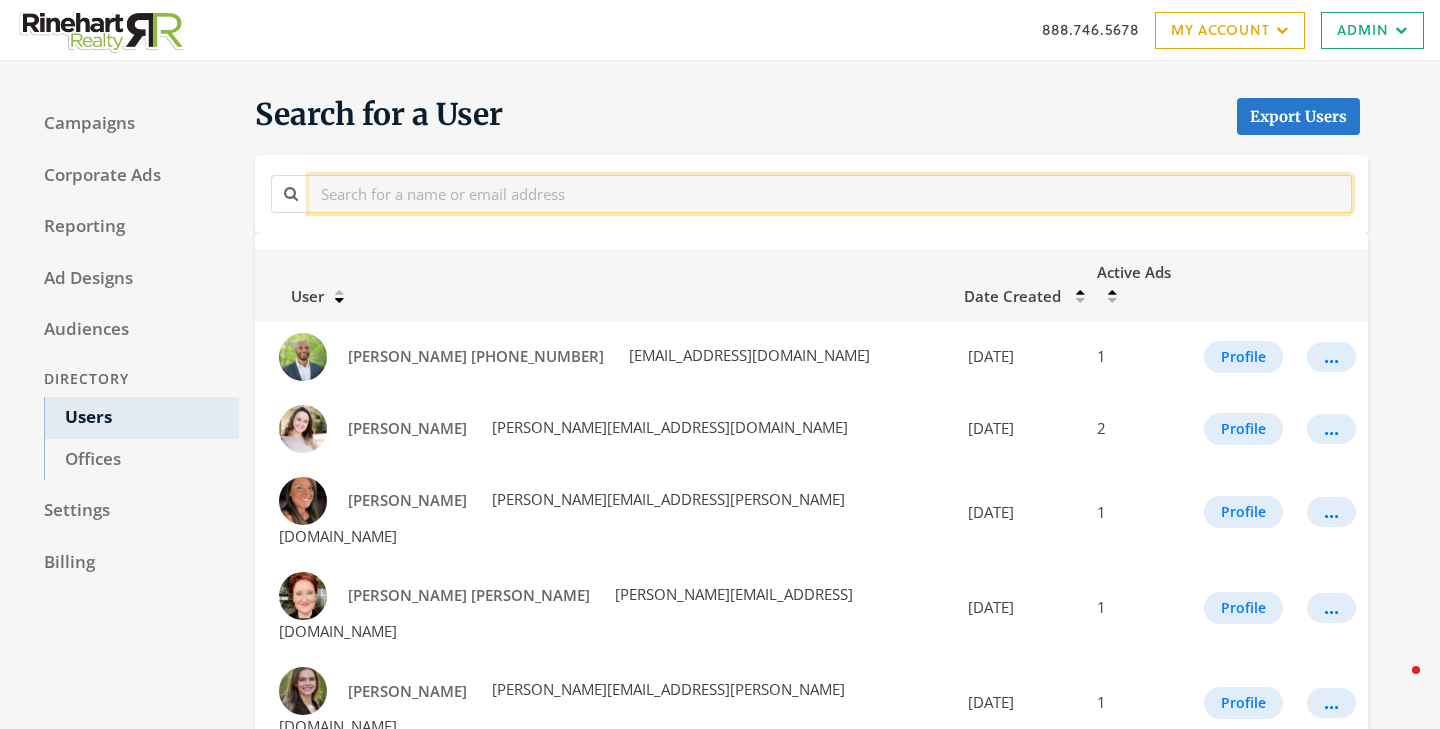 click at bounding box center (830, 193) 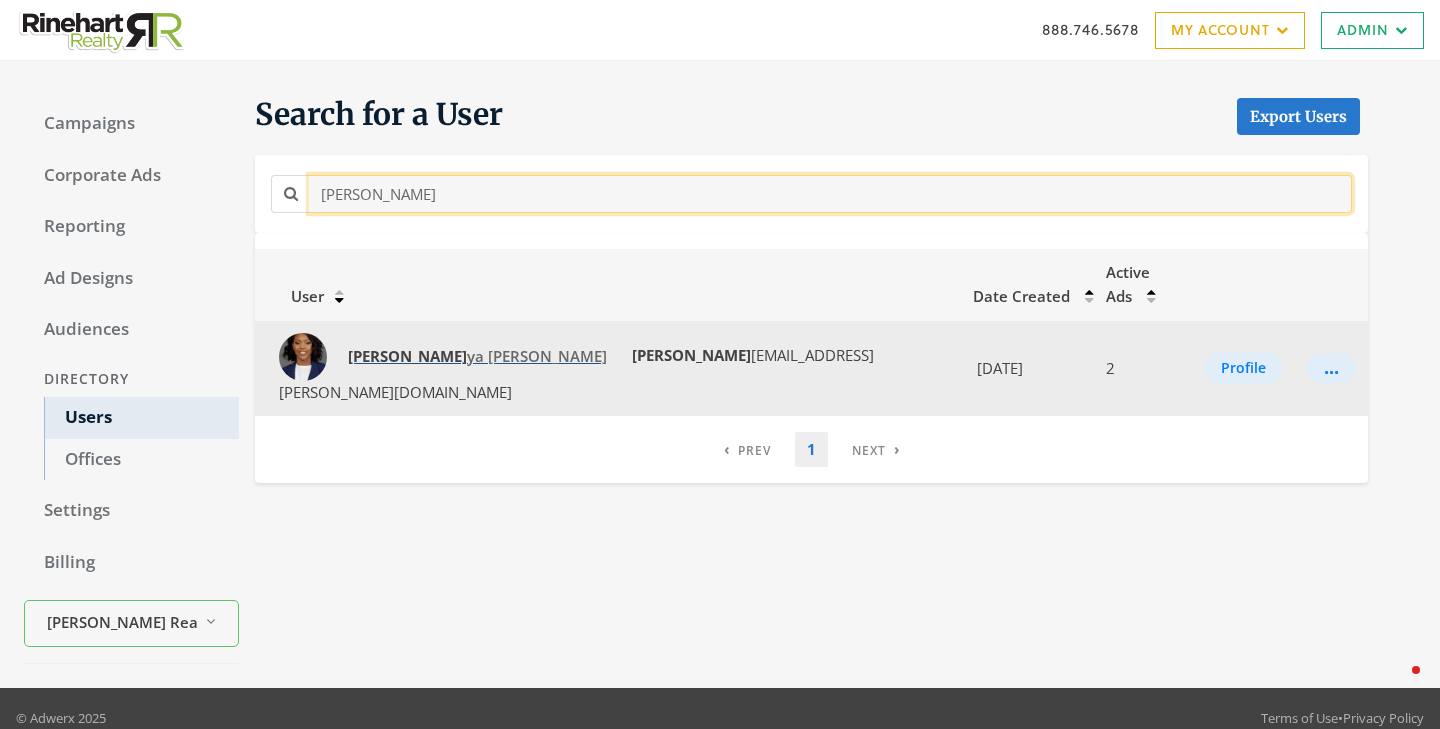 type on "laton" 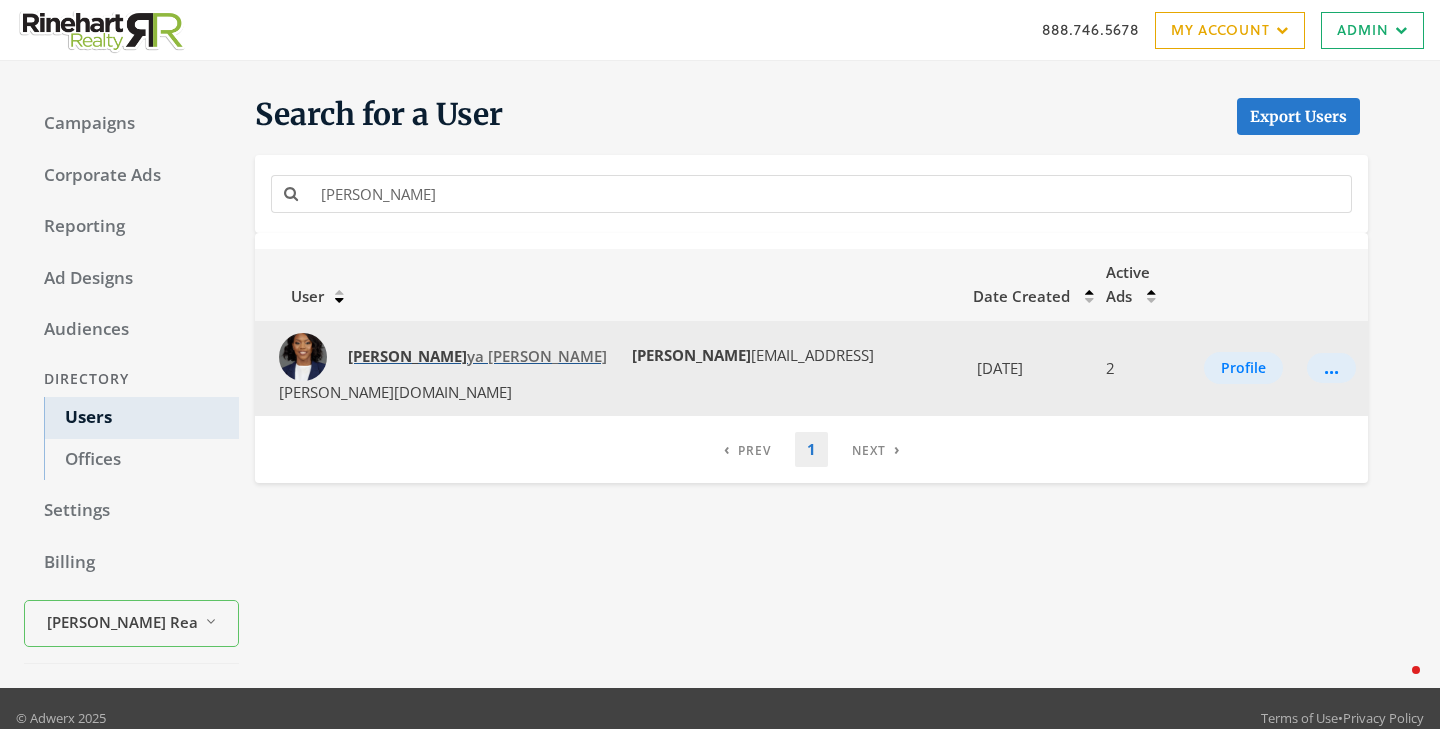 click on "Laton" 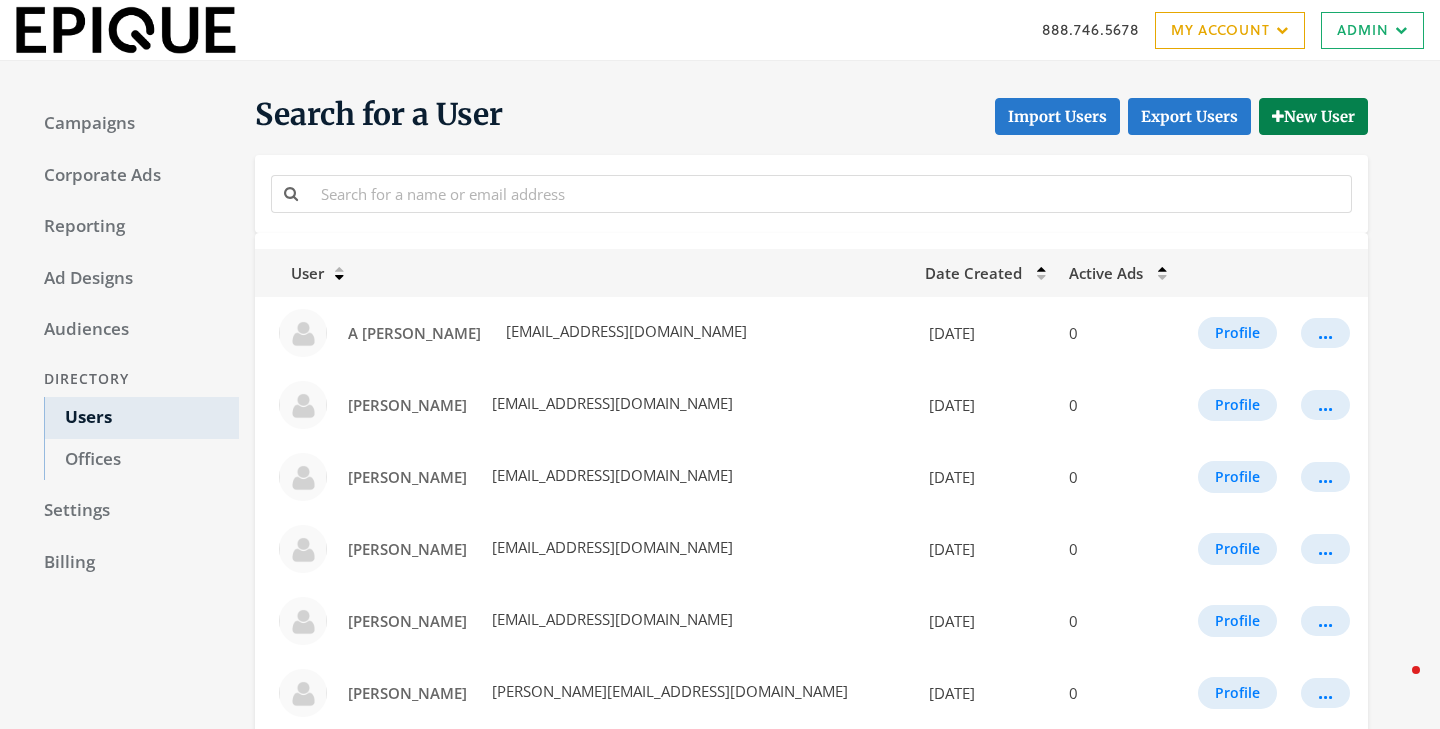 scroll, scrollTop: 0, scrollLeft: 0, axis: both 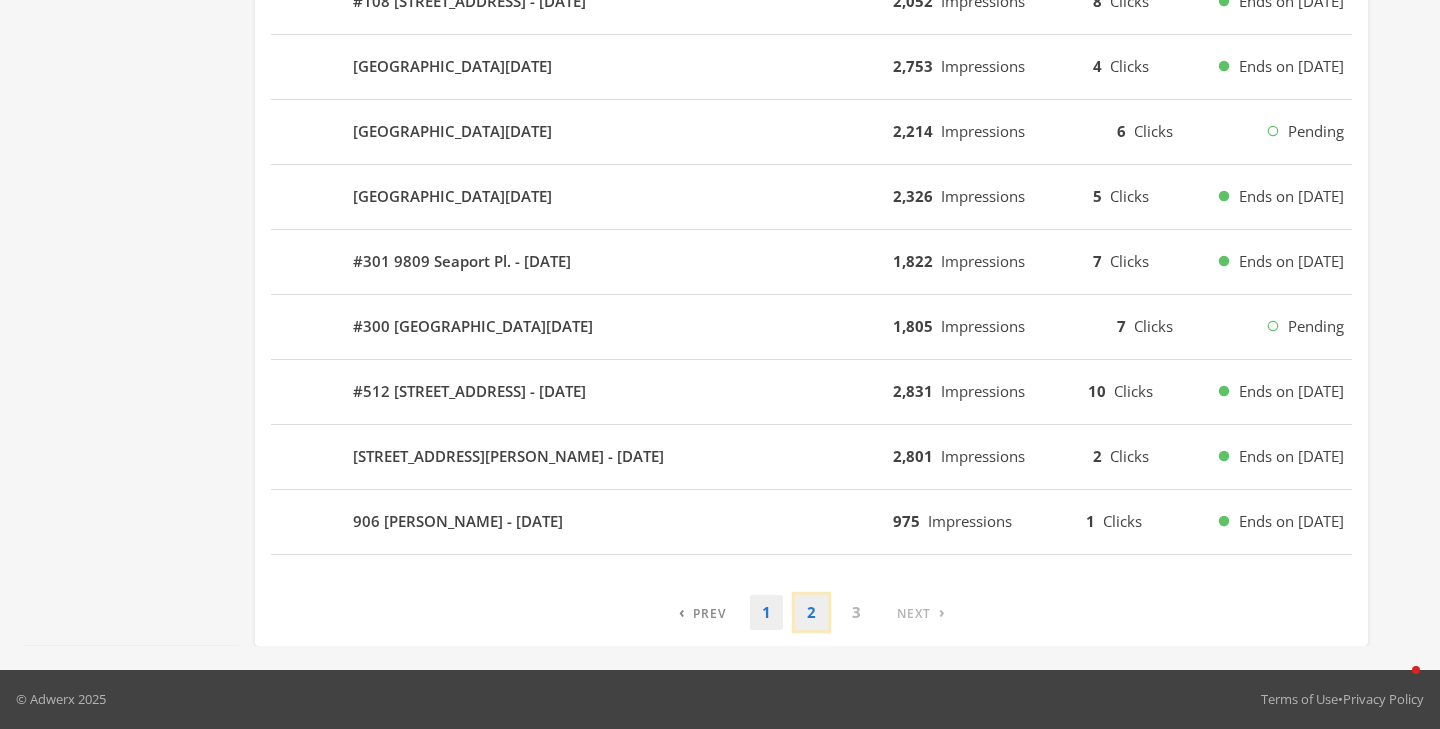 click on "2" at bounding box center (811, 612) 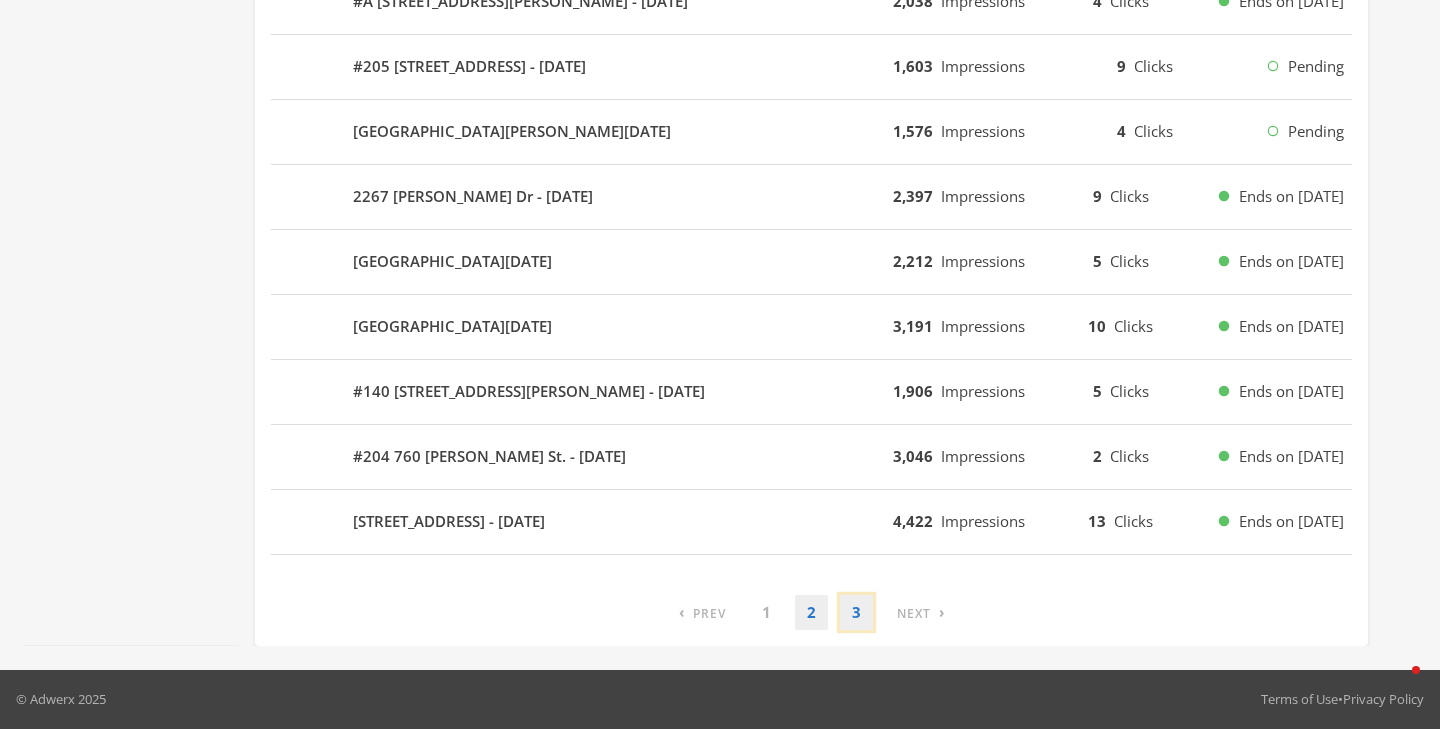 click on "3" at bounding box center (856, 612) 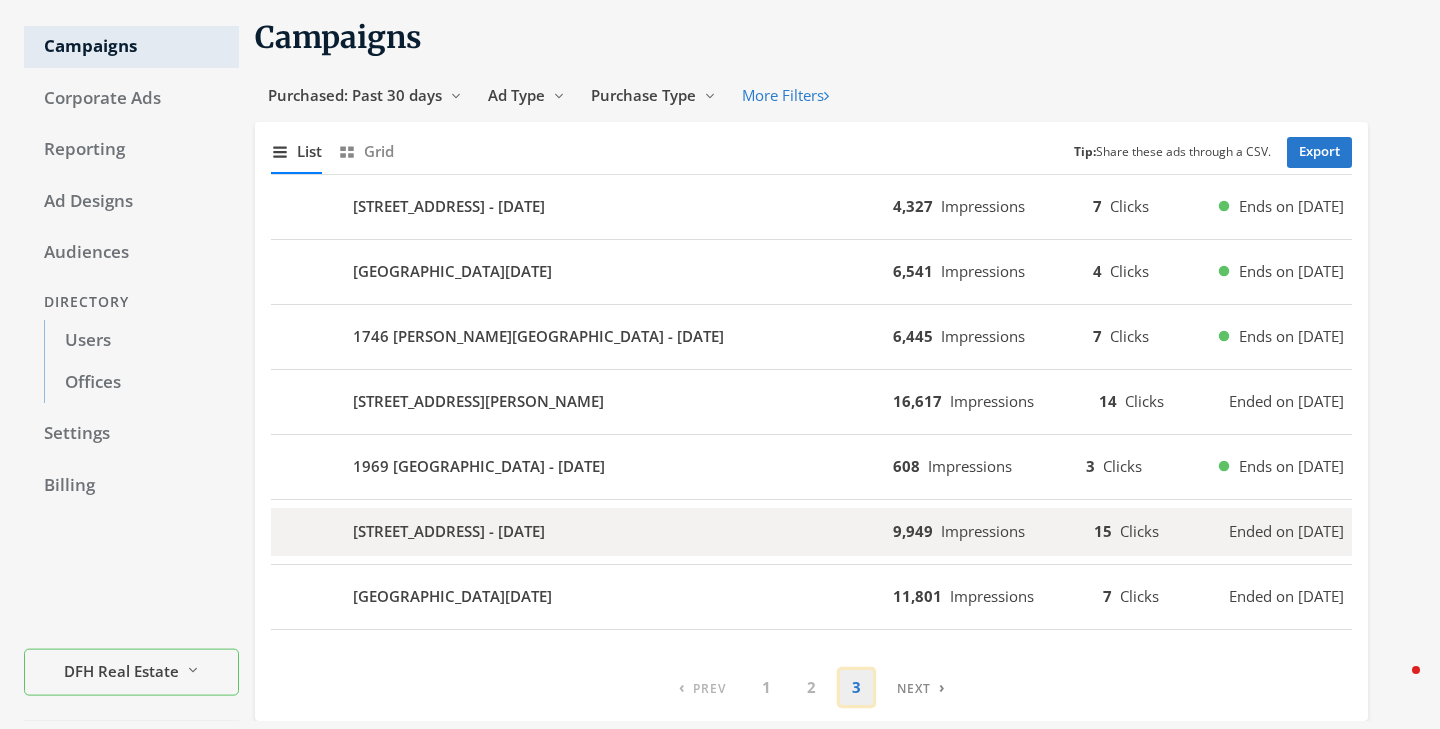 scroll, scrollTop: 66, scrollLeft: 0, axis: vertical 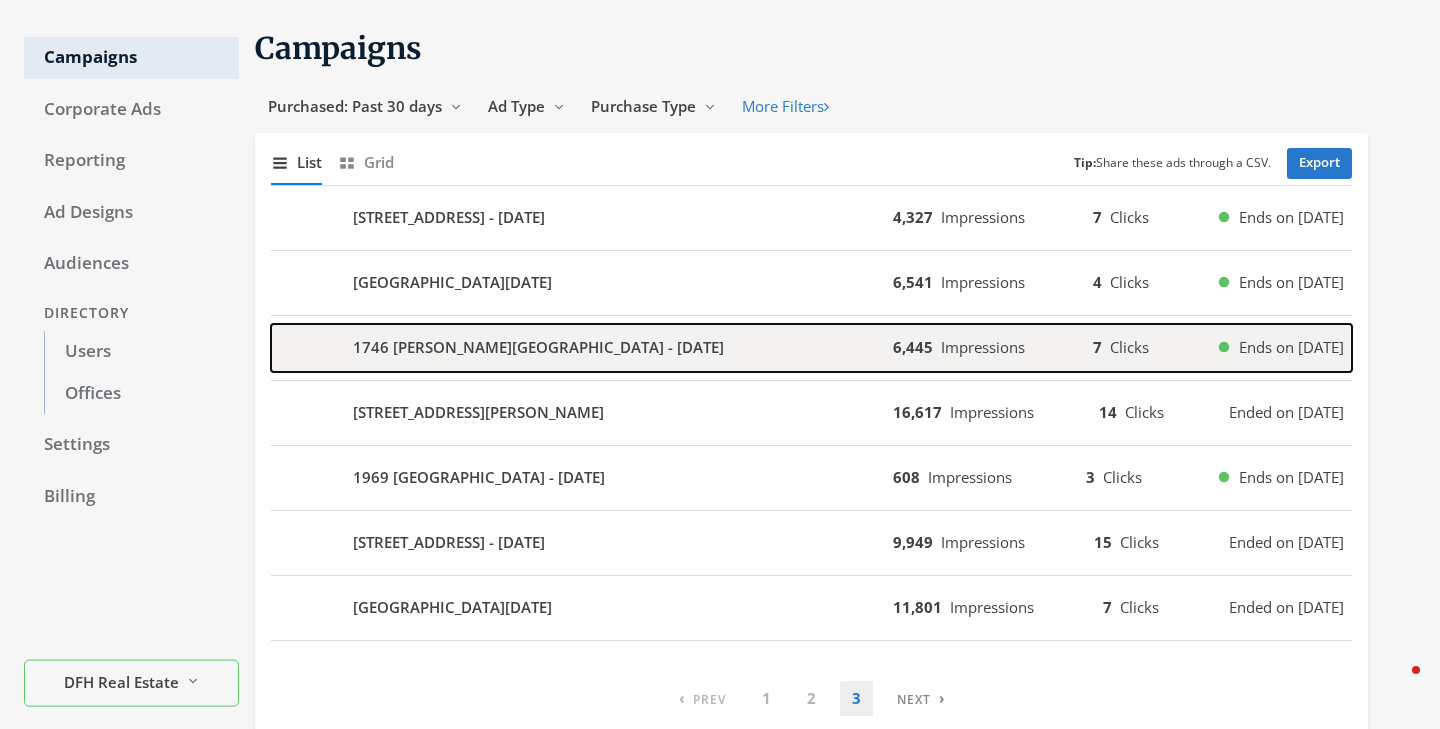 click on "1746 [PERSON_NAME][GEOGRAPHIC_DATA] - [DATE]" at bounding box center [582, 348] 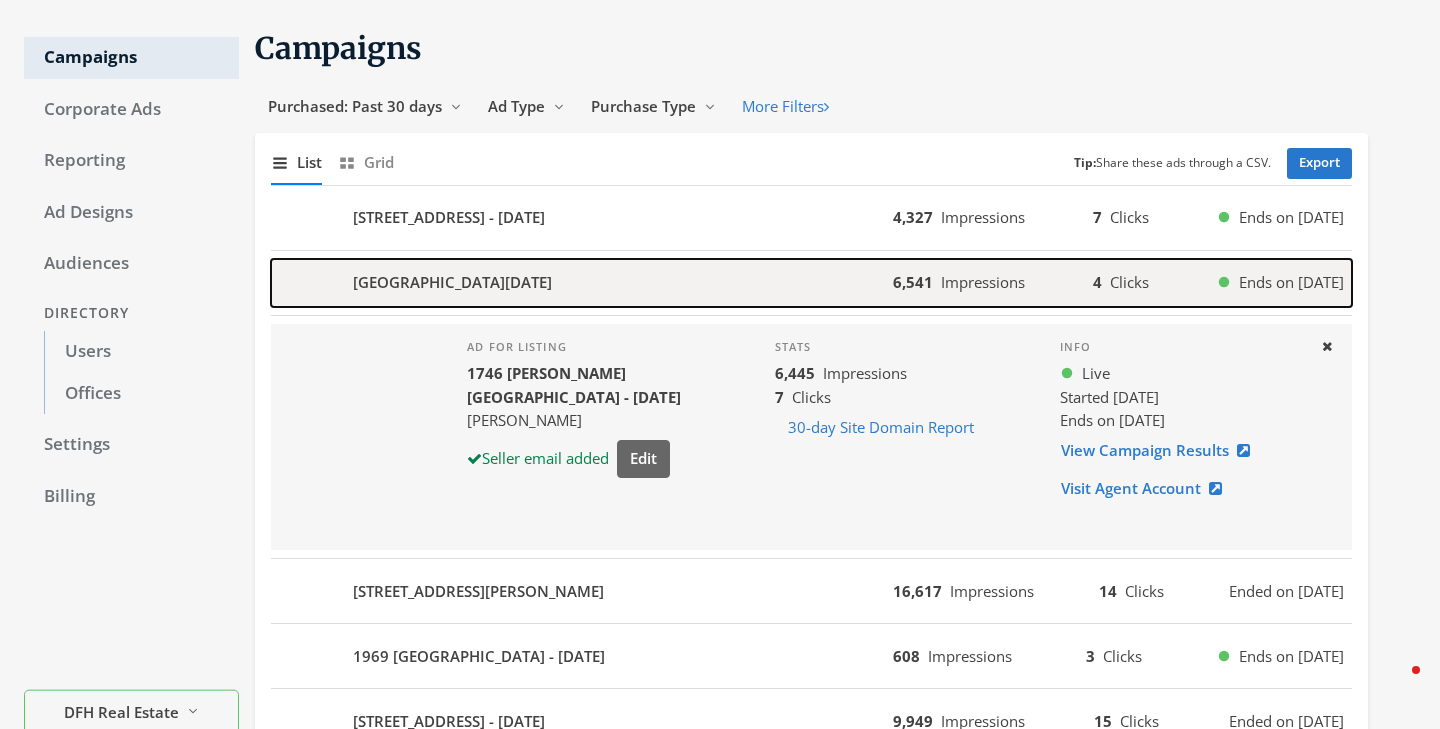 click on "[GEOGRAPHIC_DATA][DATE]" at bounding box center [582, 283] 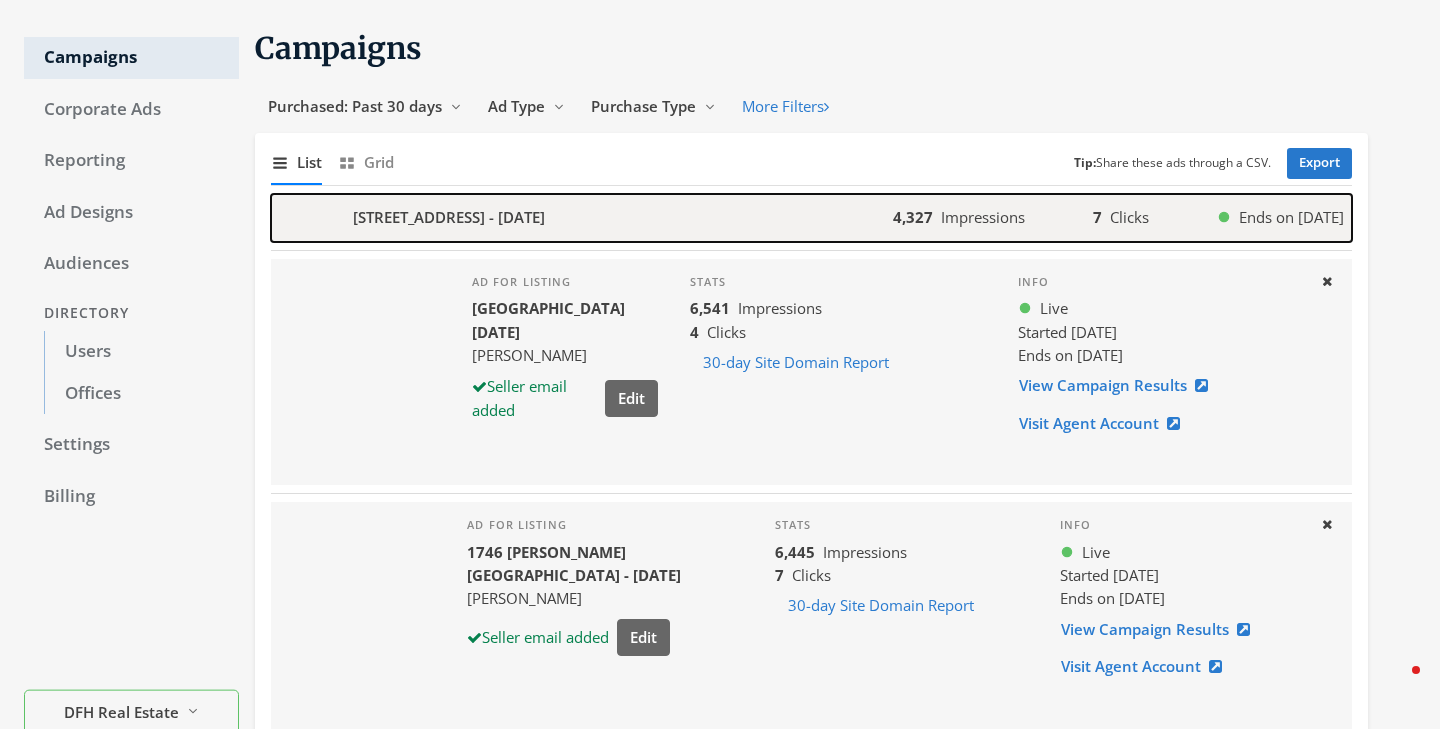 click on "[STREET_ADDRESS] - [DATE]" at bounding box center [582, 218] 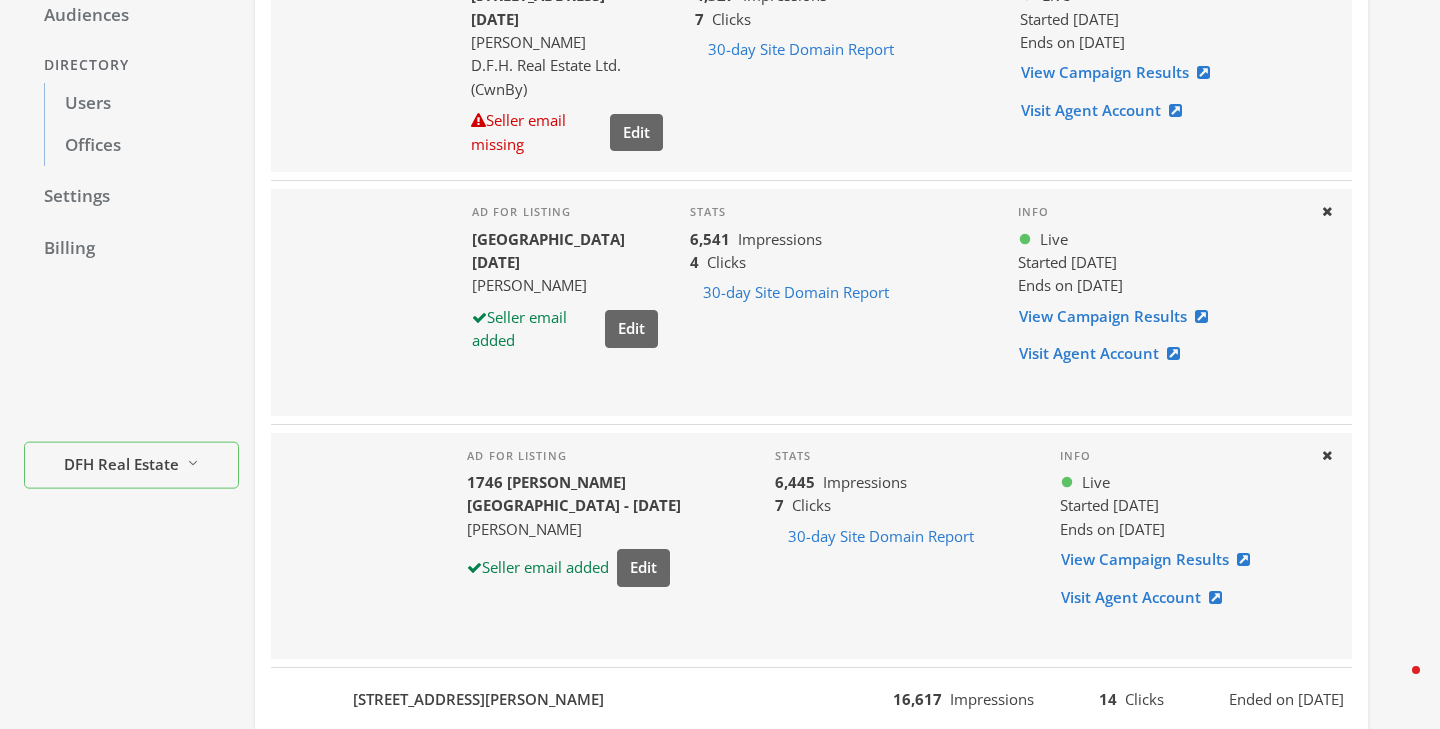 scroll, scrollTop: 688, scrollLeft: 0, axis: vertical 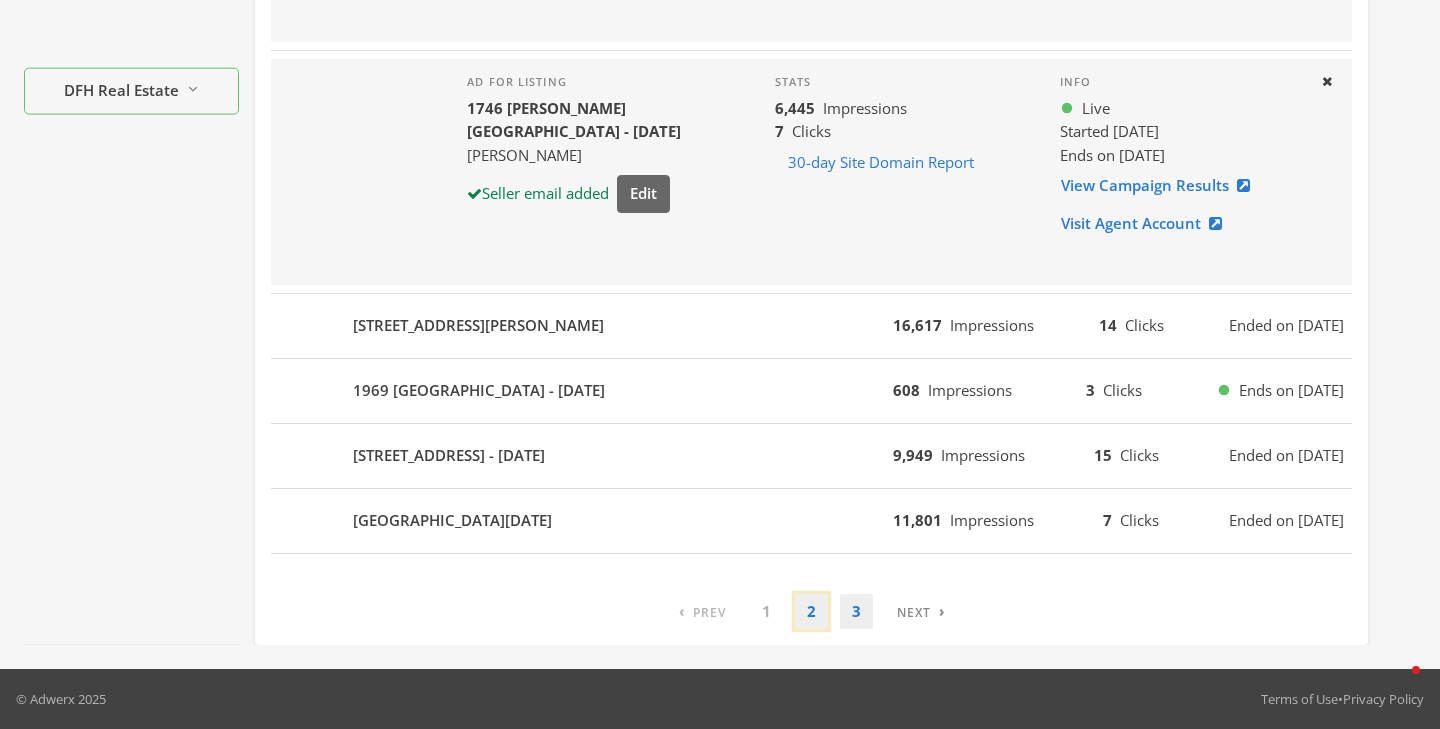 click on "2" at bounding box center (811, 611) 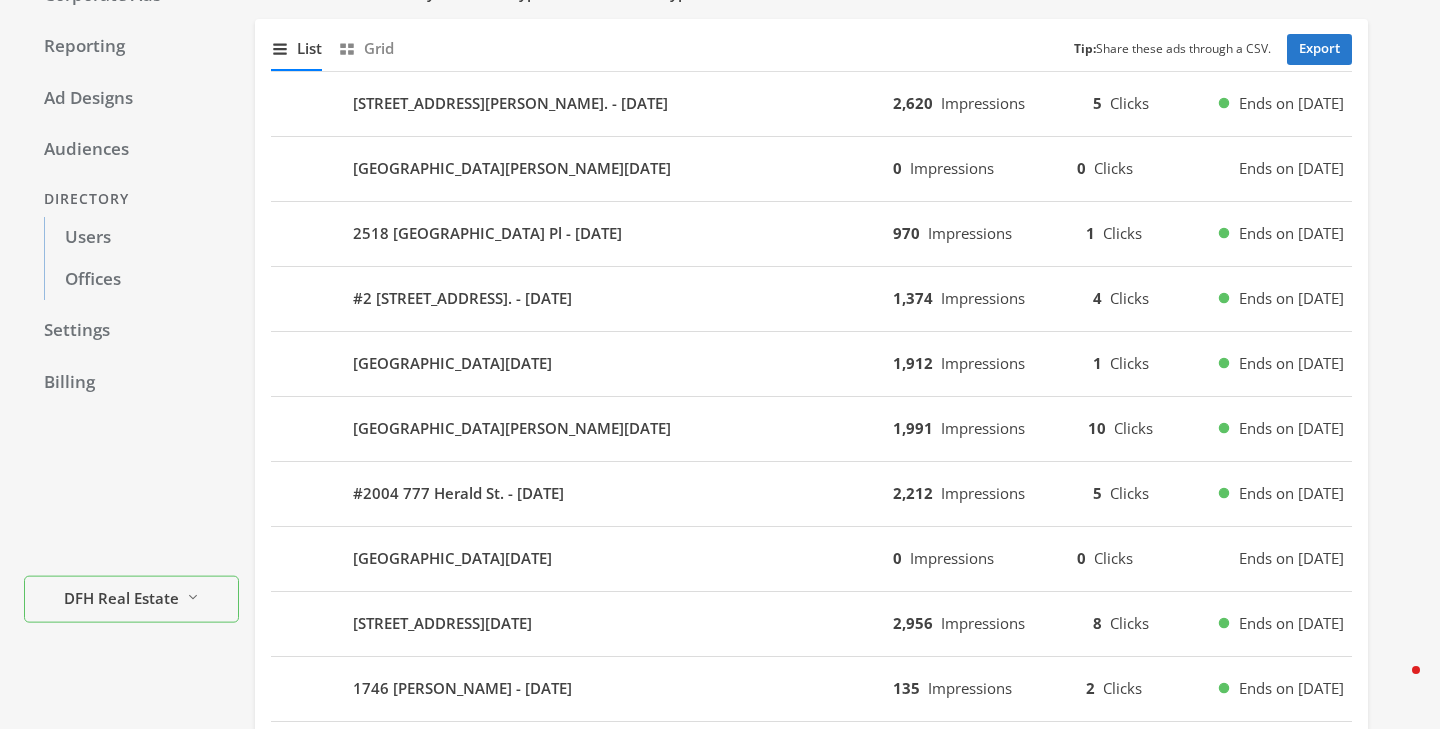 scroll, scrollTop: 179, scrollLeft: 0, axis: vertical 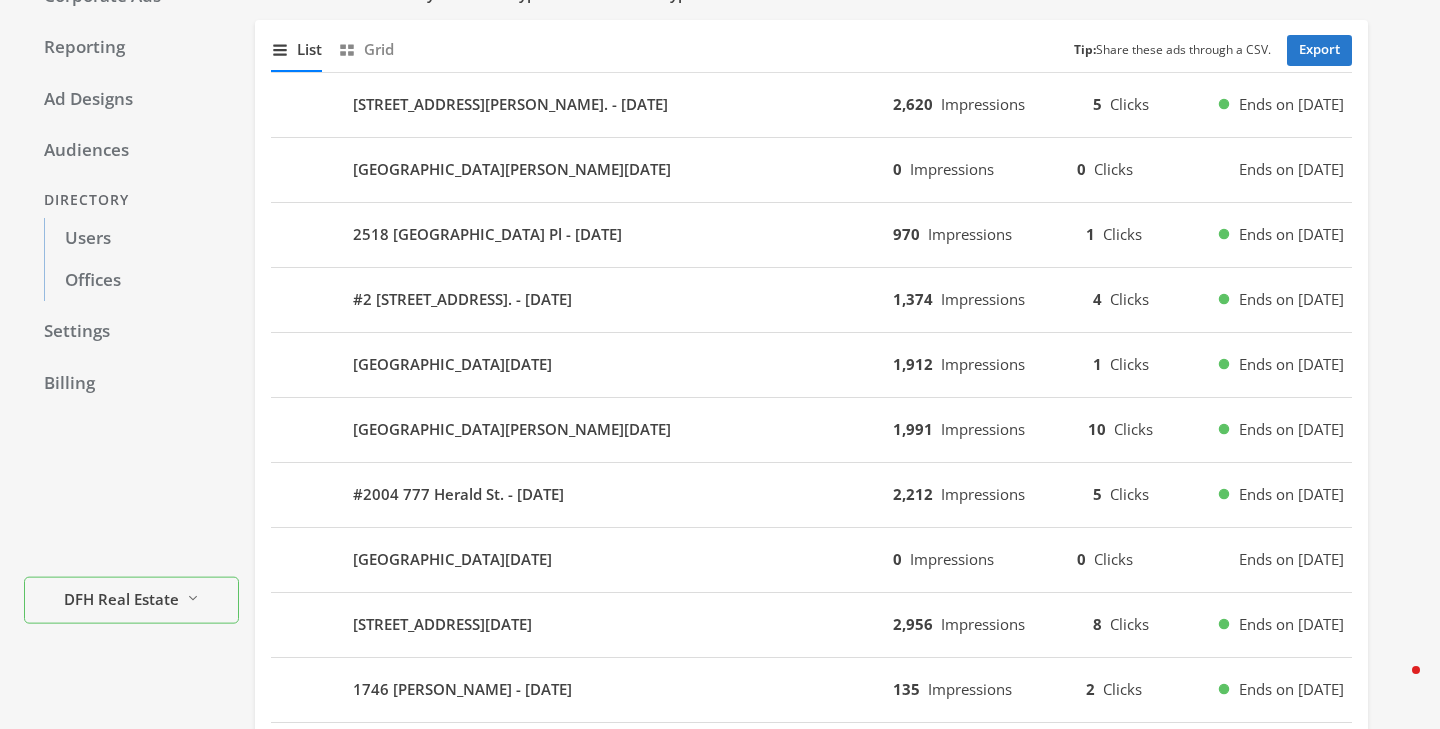 click on "[GEOGRAPHIC_DATA][PERSON_NAME][DATE] 0 Impressions 0 Clicks Ends on [DATE]" at bounding box center [811, 170] 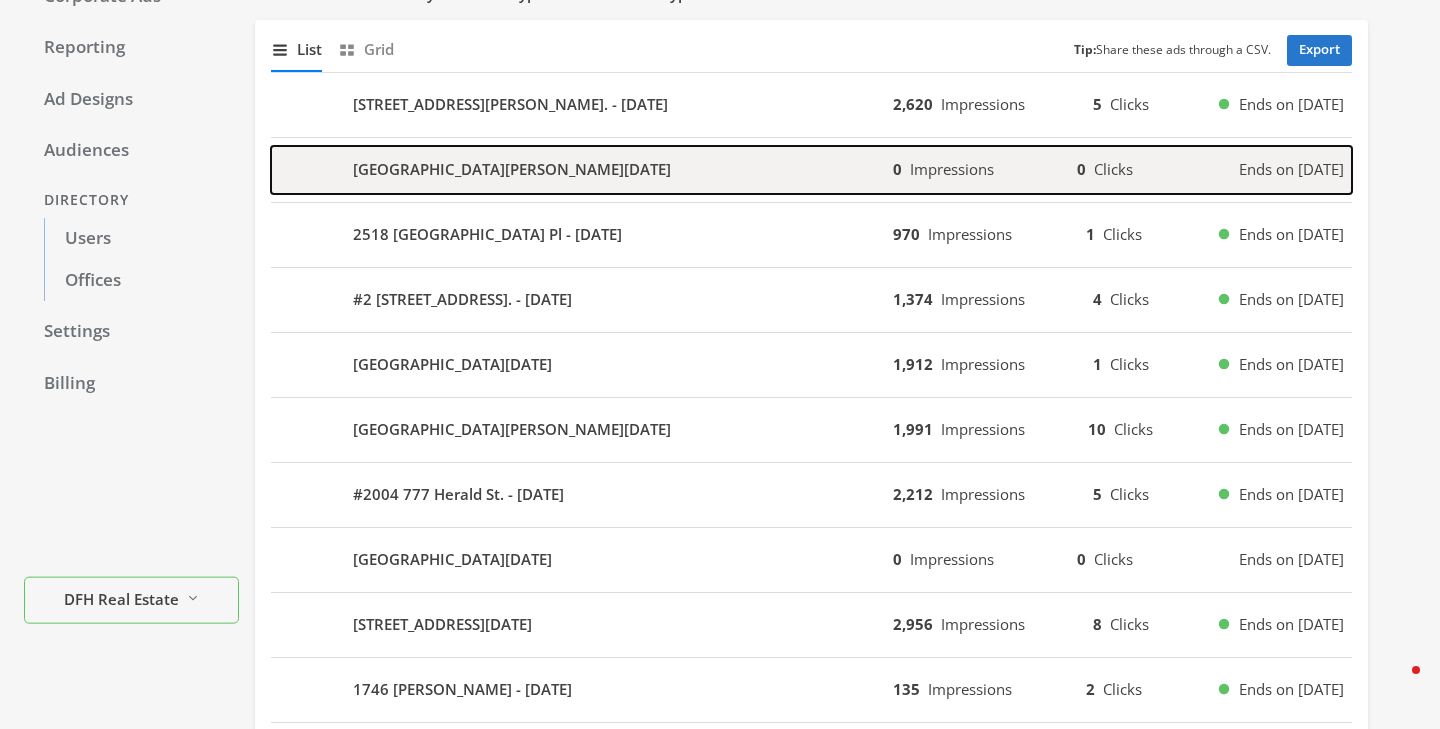 click on "[GEOGRAPHIC_DATA][PERSON_NAME][DATE]" at bounding box center (582, 170) 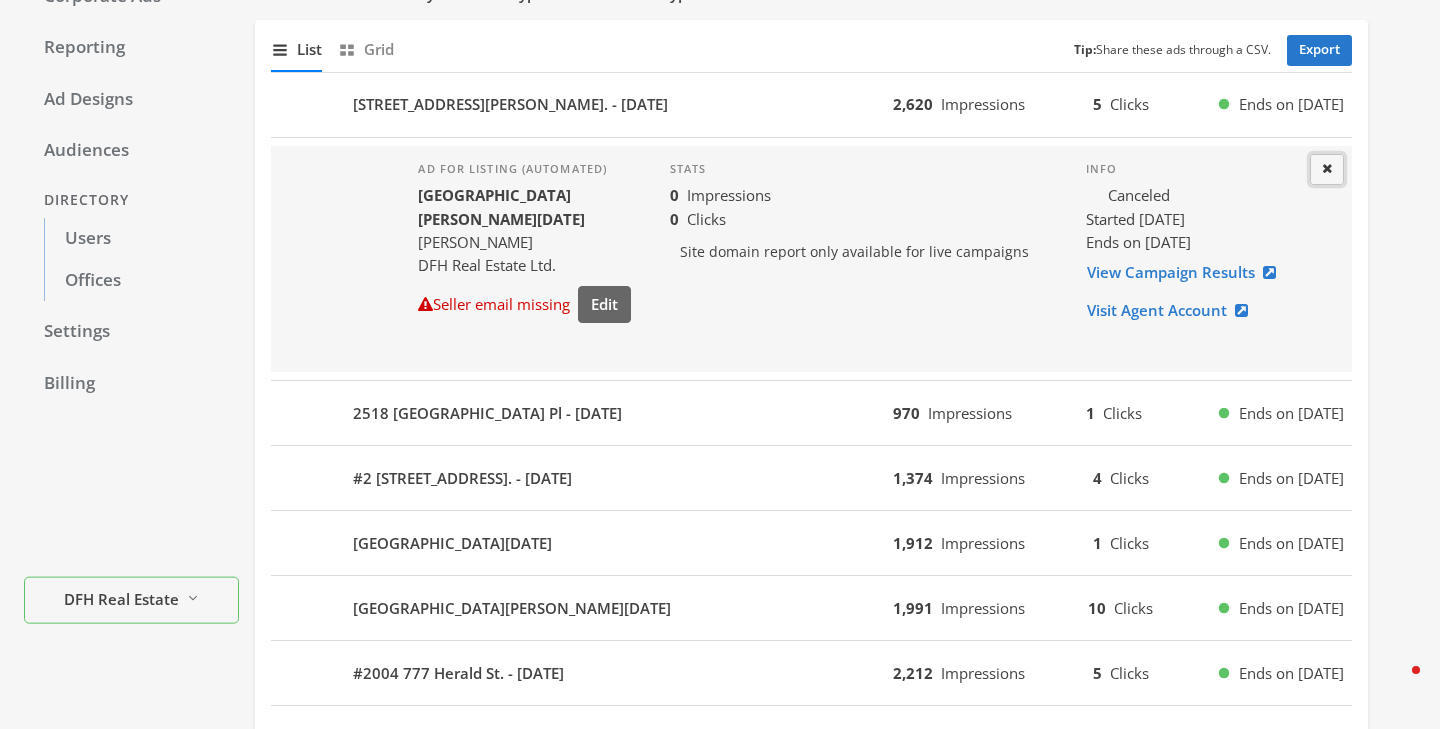 click on "Close" at bounding box center (1327, 169) 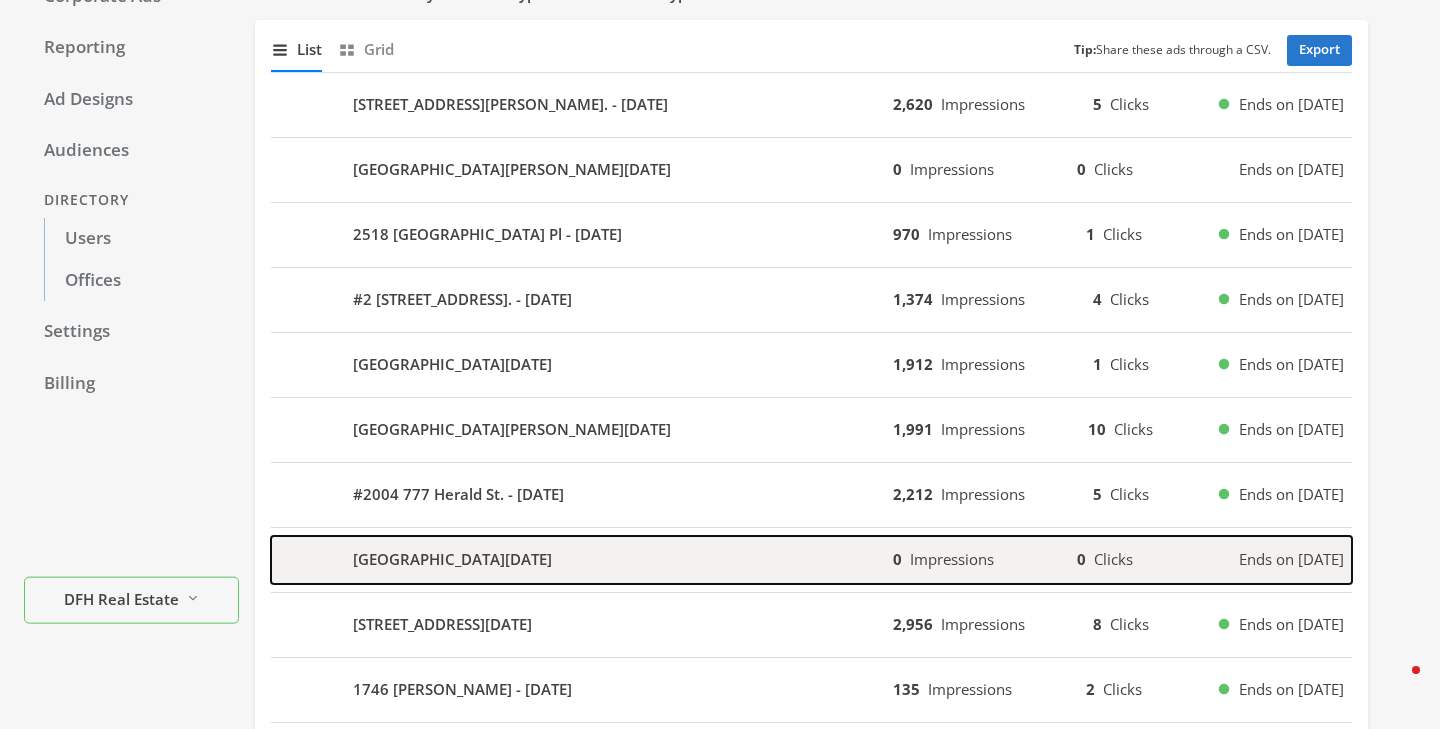 click on "[GEOGRAPHIC_DATA][DATE] 0 Impressions 0 Clicks Ends on [DATE]" at bounding box center [811, 560] 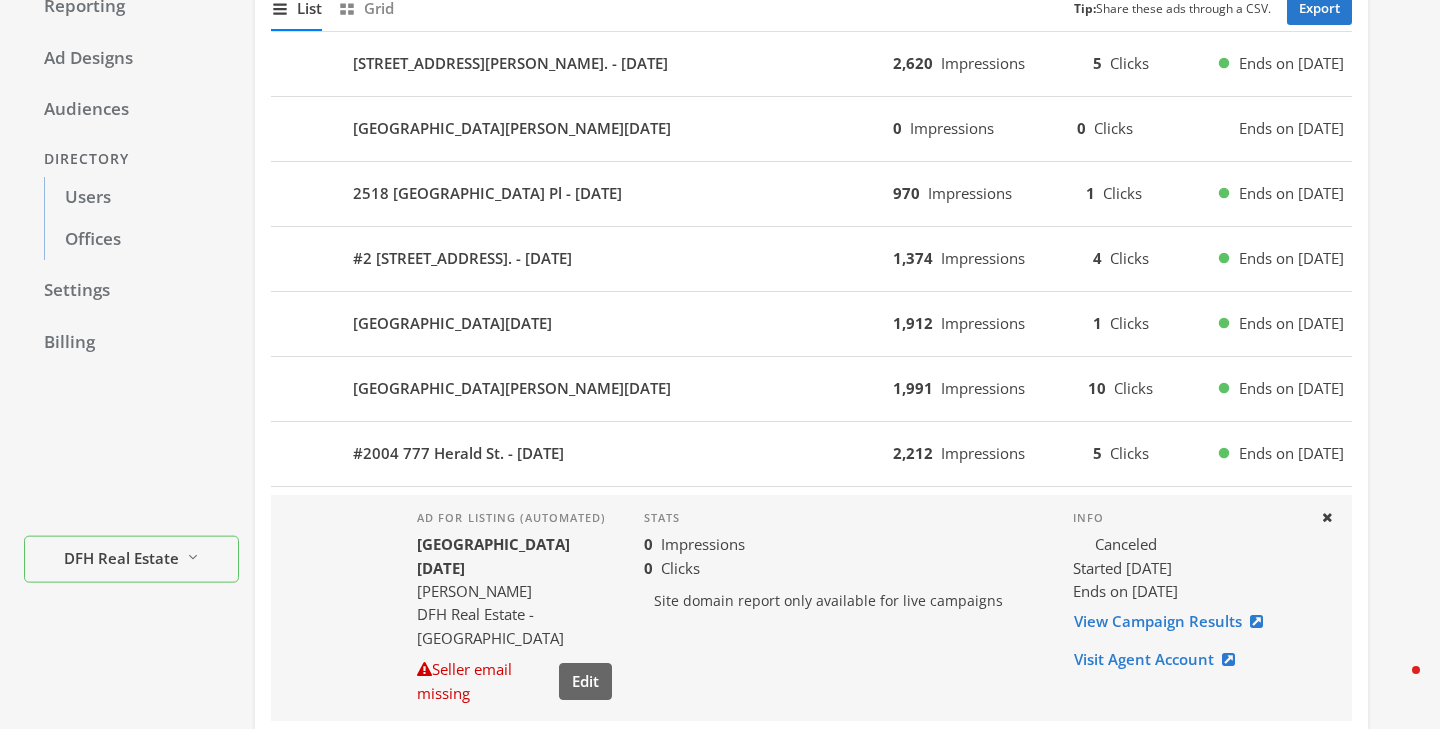 scroll, scrollTop: 224, scrollLeft: 0, axis: vertical 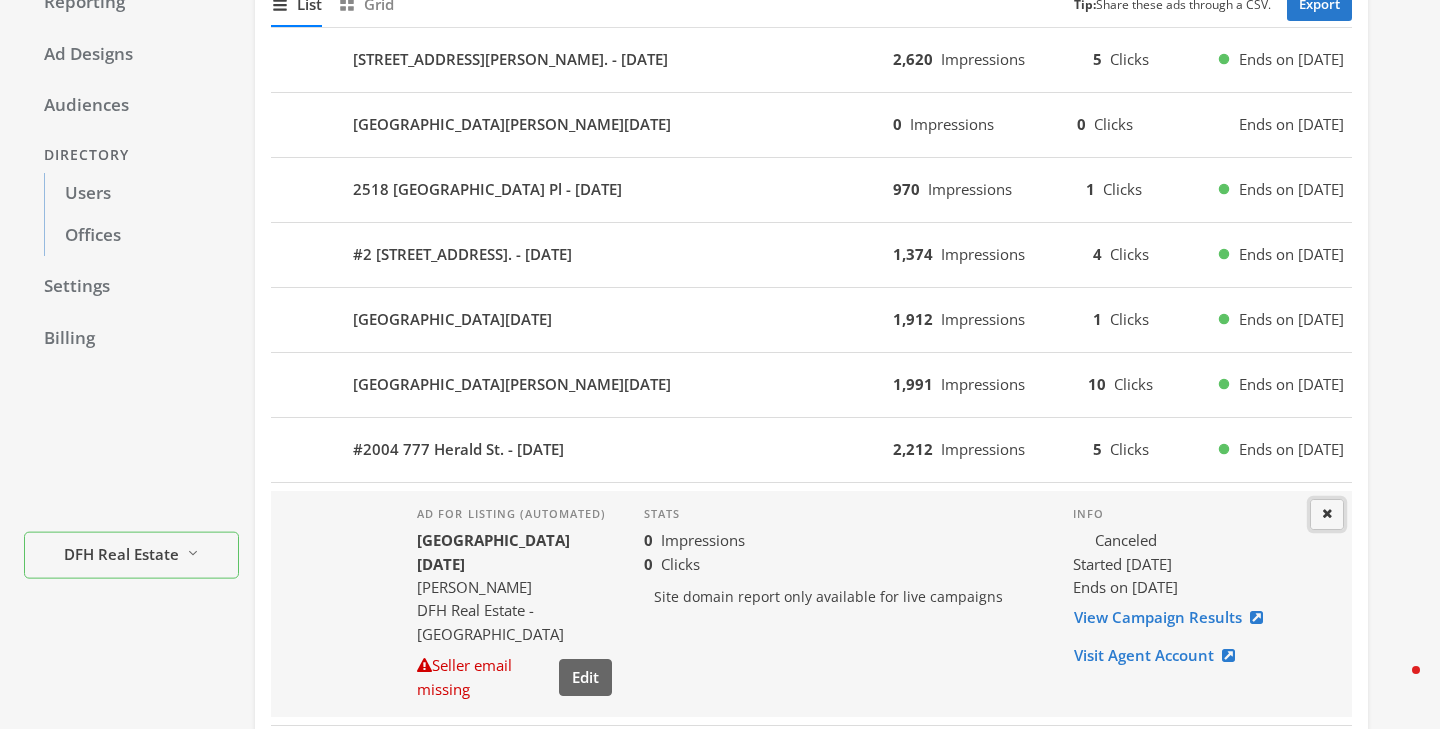 click on "Close" at bounding box center (1327, 514) 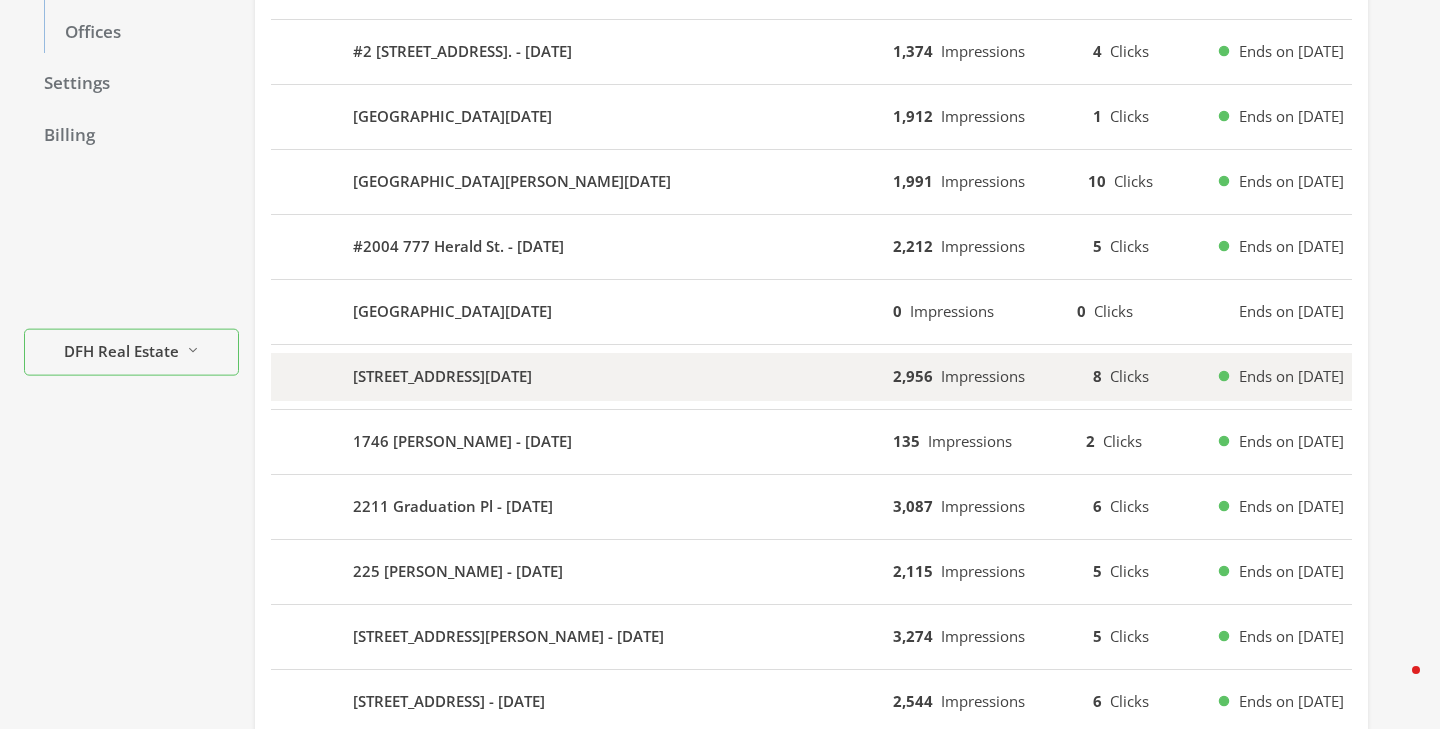 scroll, scrollTop: 464, scrollLeft: 0, axis: vertical 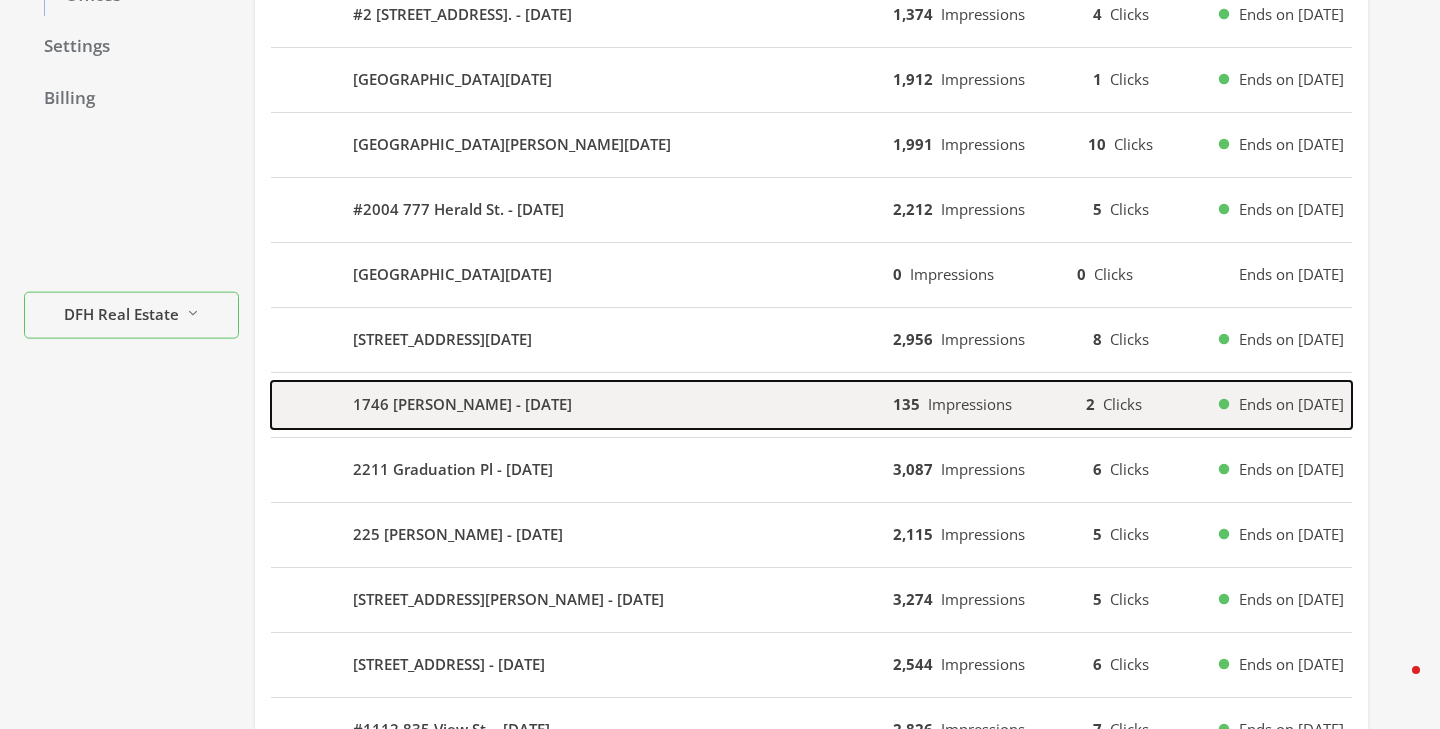 click on "1746 [PERSON_NAME] - [DATE]" at bounding box center (582, 405) 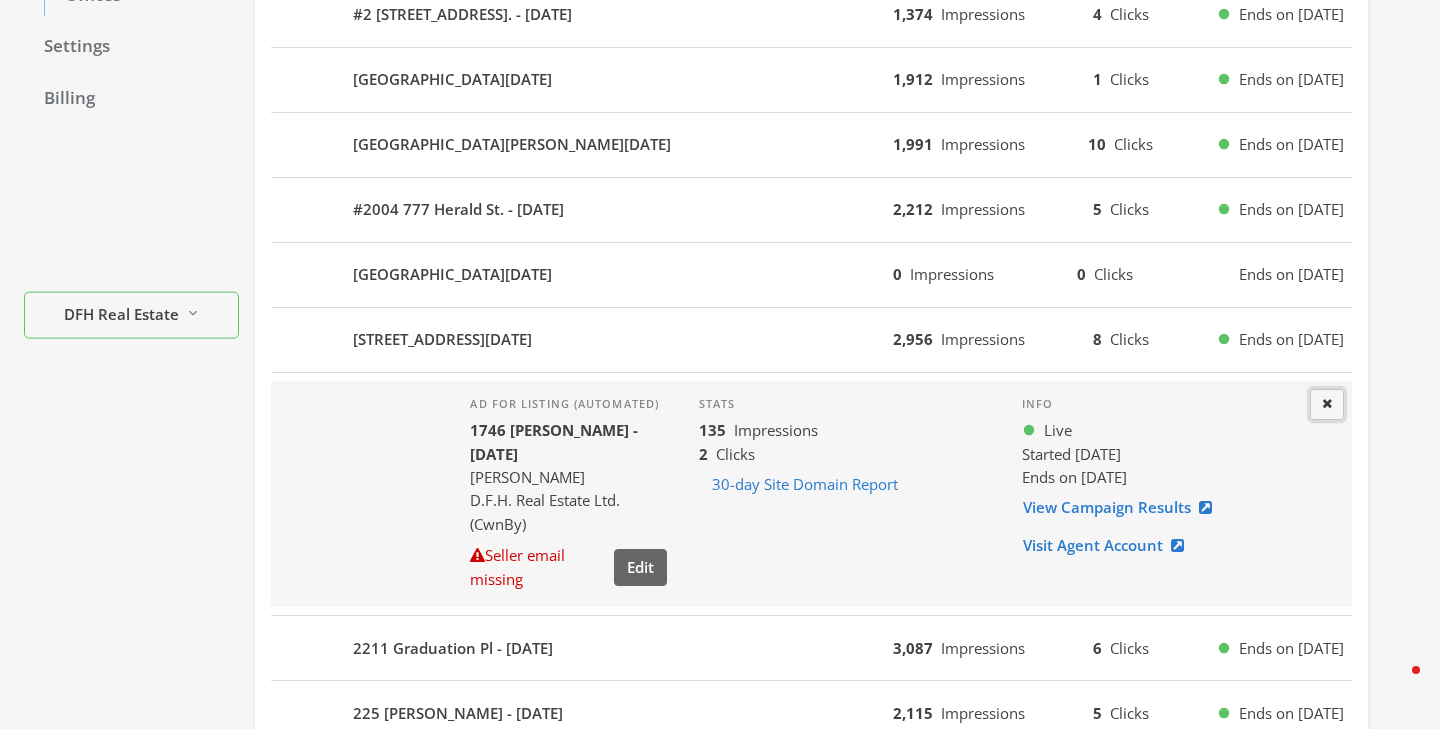 click on "Close" at bounding box center [1327, 404] 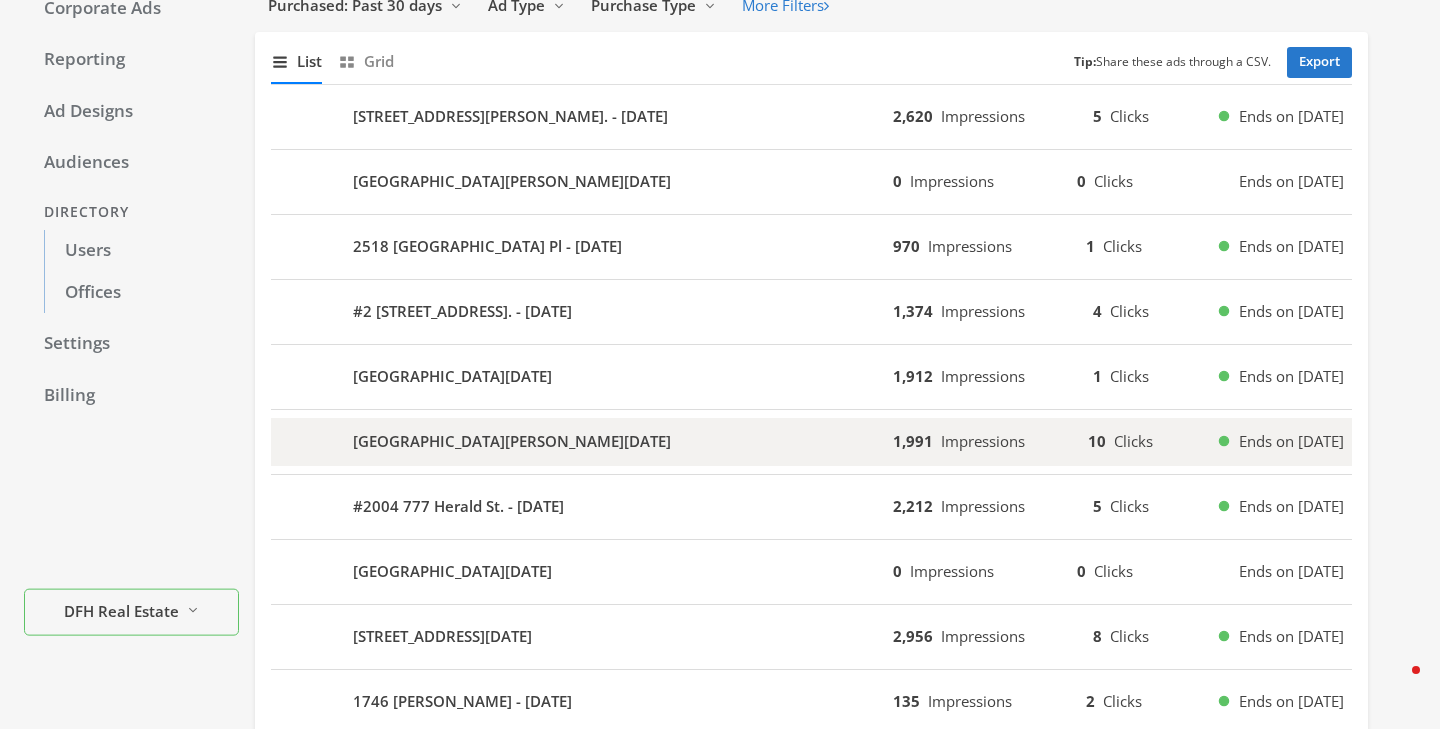 scroll, scrollTop: 1257, scrollLeft: 0, axis: vertical 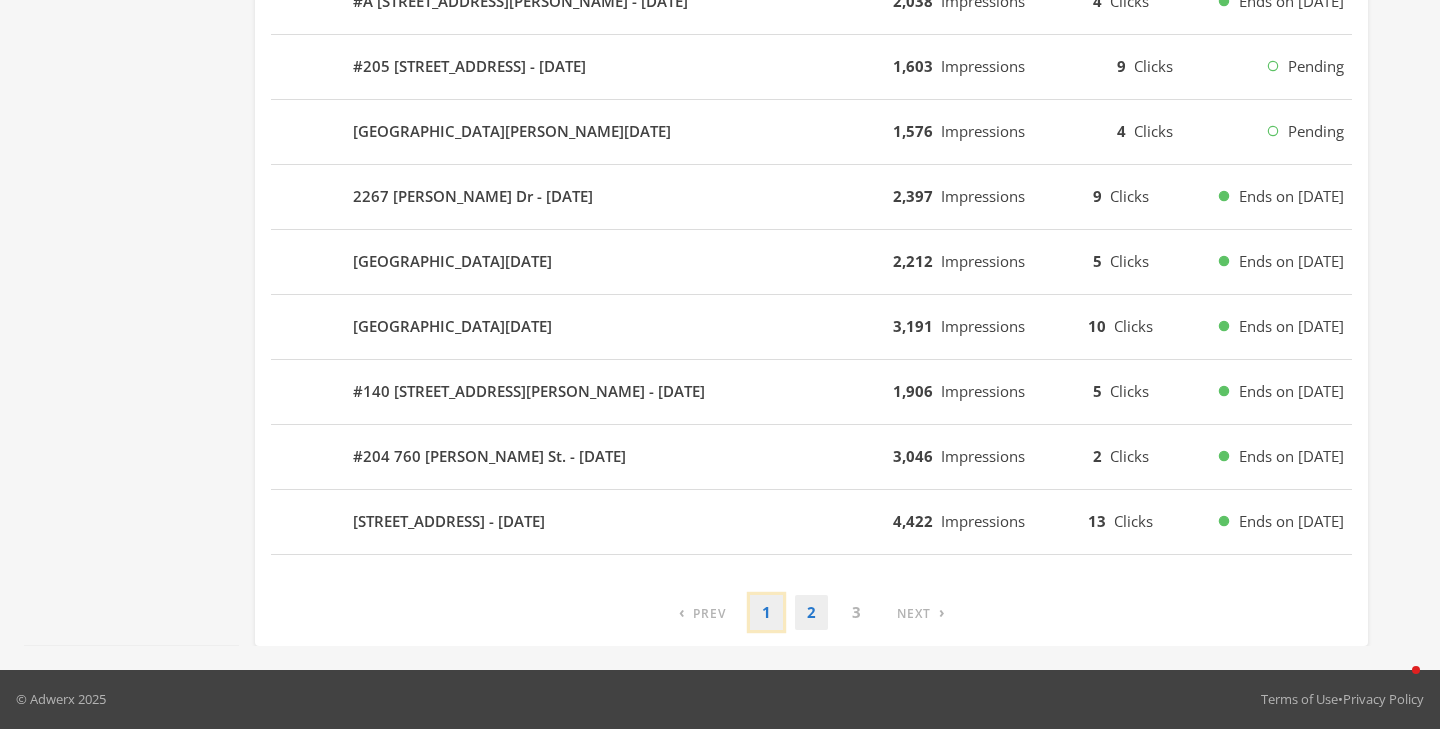 click on "1" at bounding box center (766, 612) 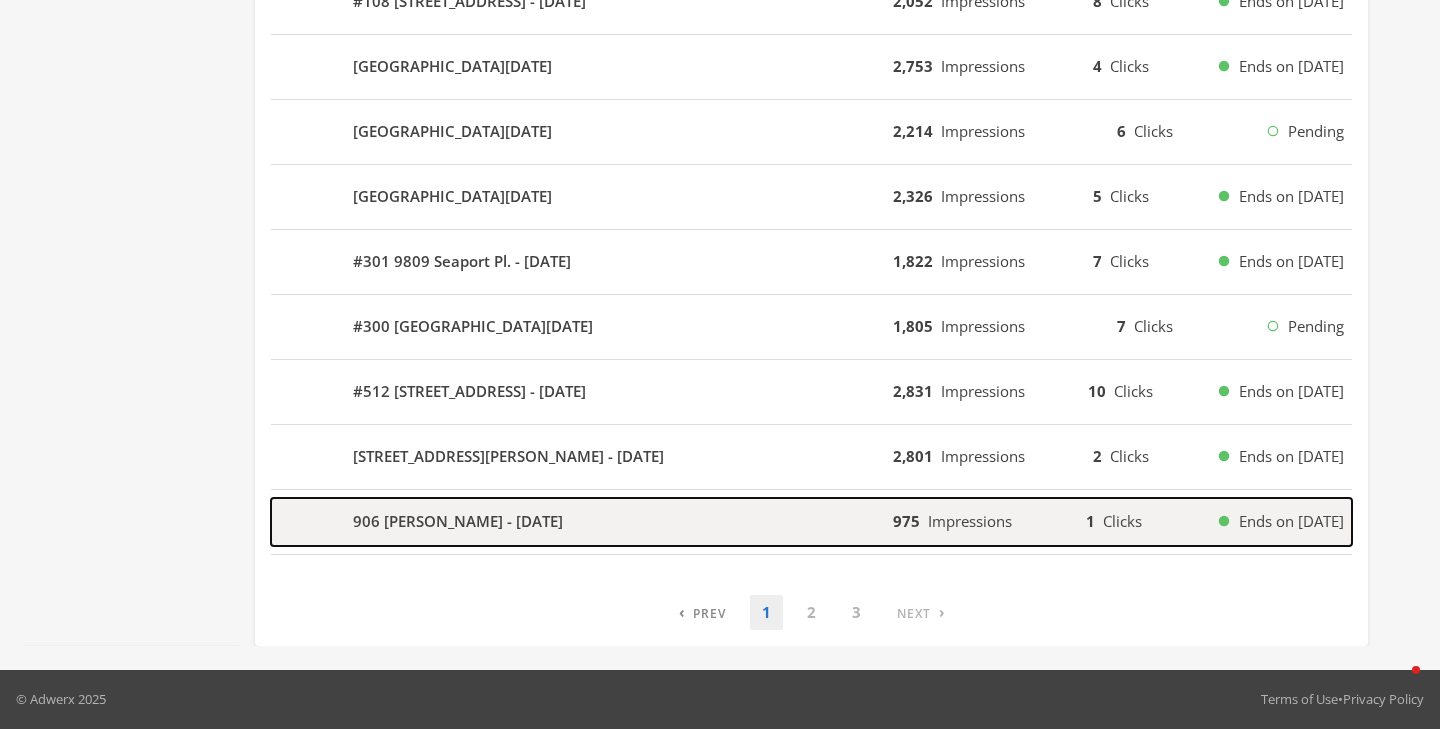 click on "906 [PERSON_NAME] - [DATE]" at bounding box center (582, 522) 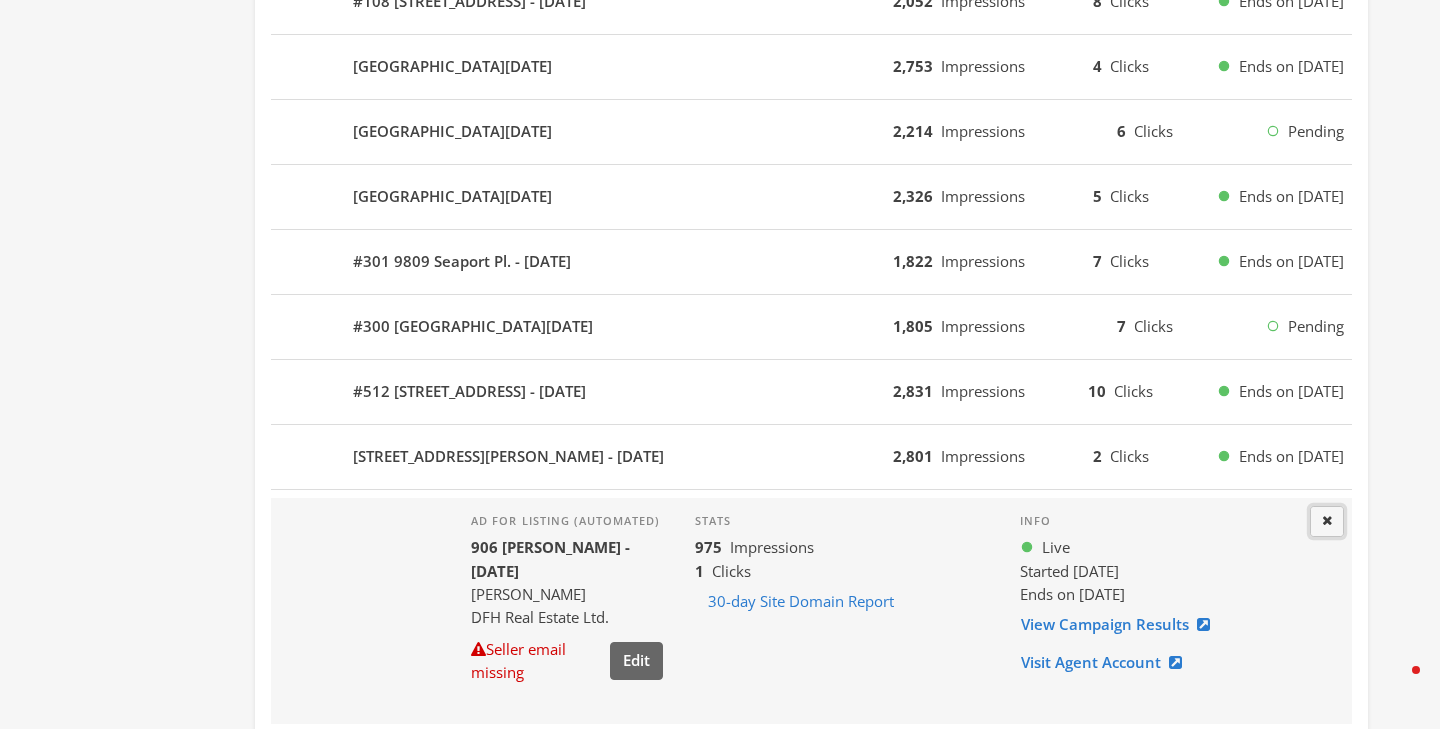 click on "Close" at bounding box center [1327, 521] 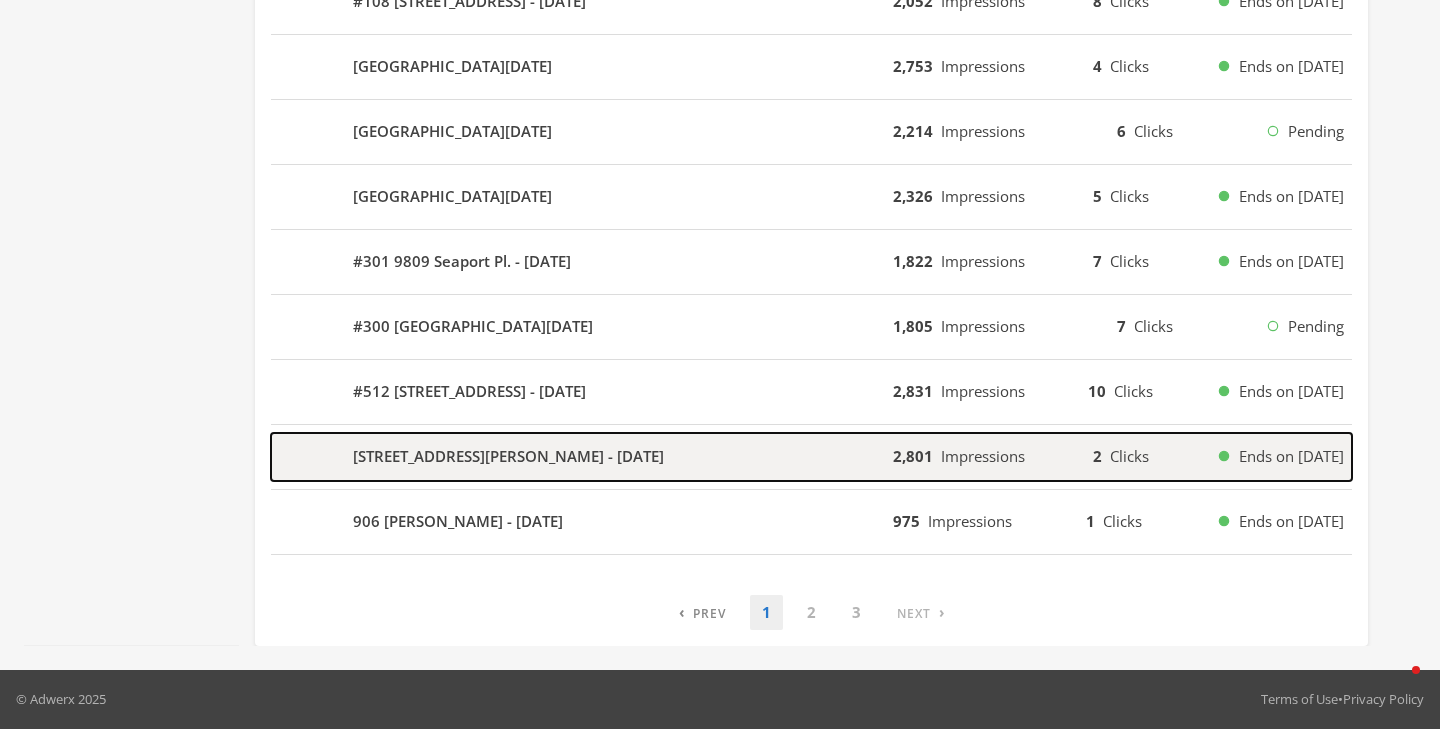 click on "[STREET_ADDRESS][PERSON_NAME] - [DATE]" at bounding box center [582, 457] 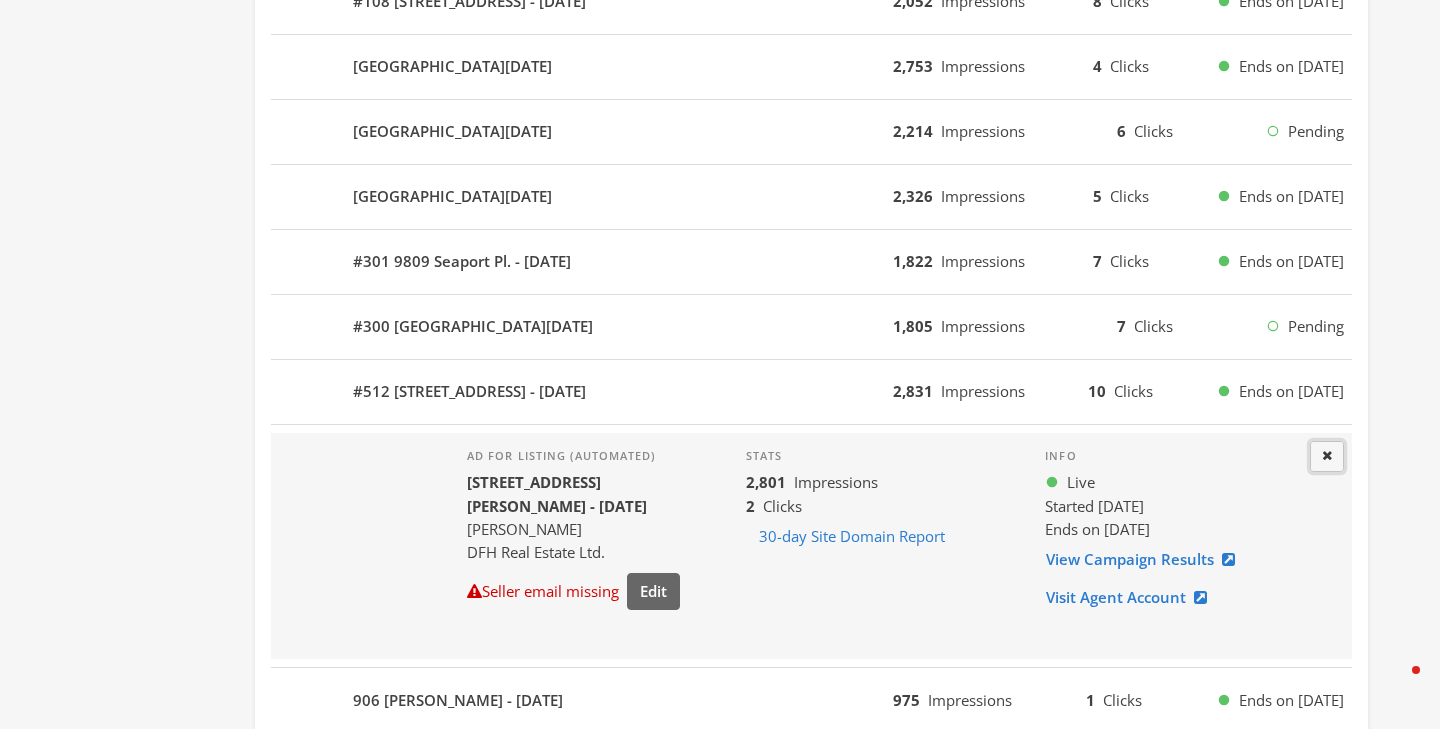 click at bounding box center [1327, 455] 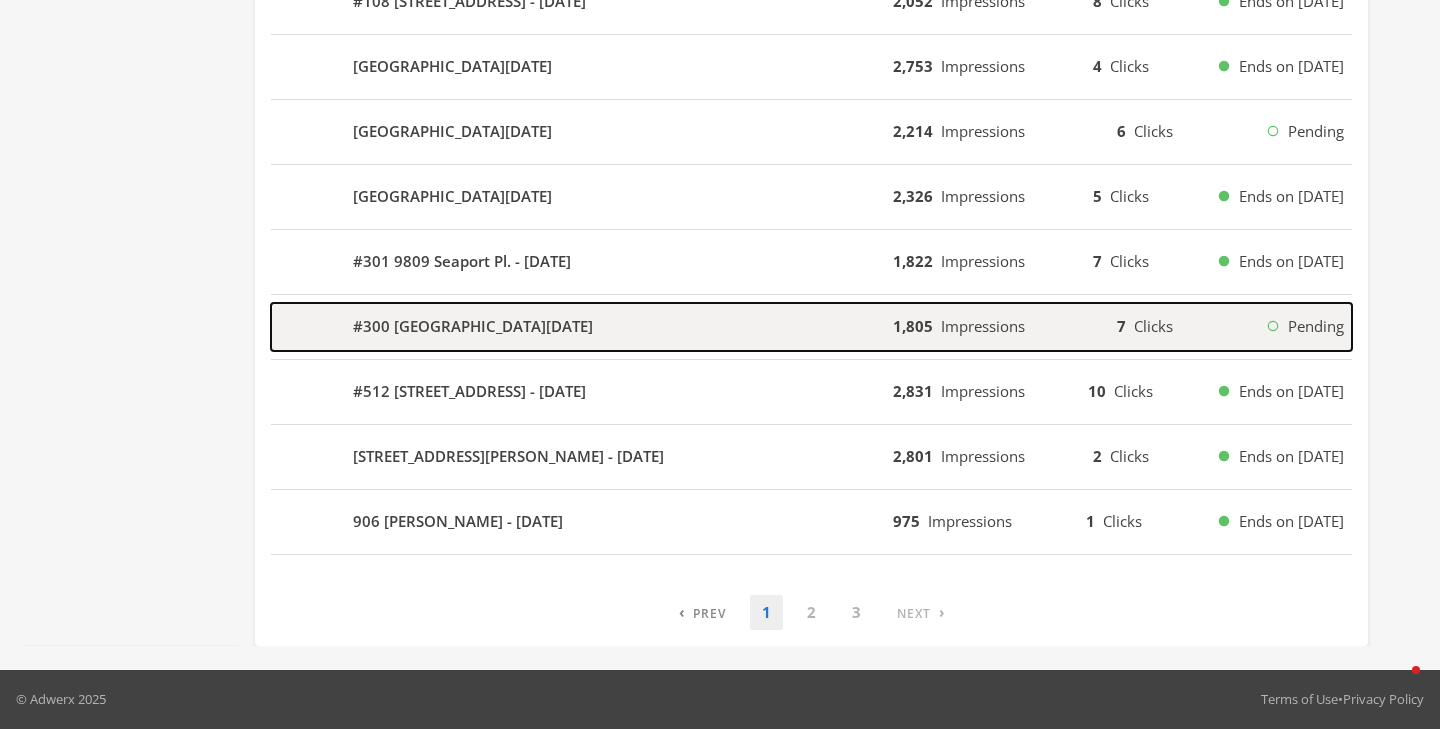click on "#300 [GEOGRAPHIC_DATA][DATE]" at bounding box center (582, 327) 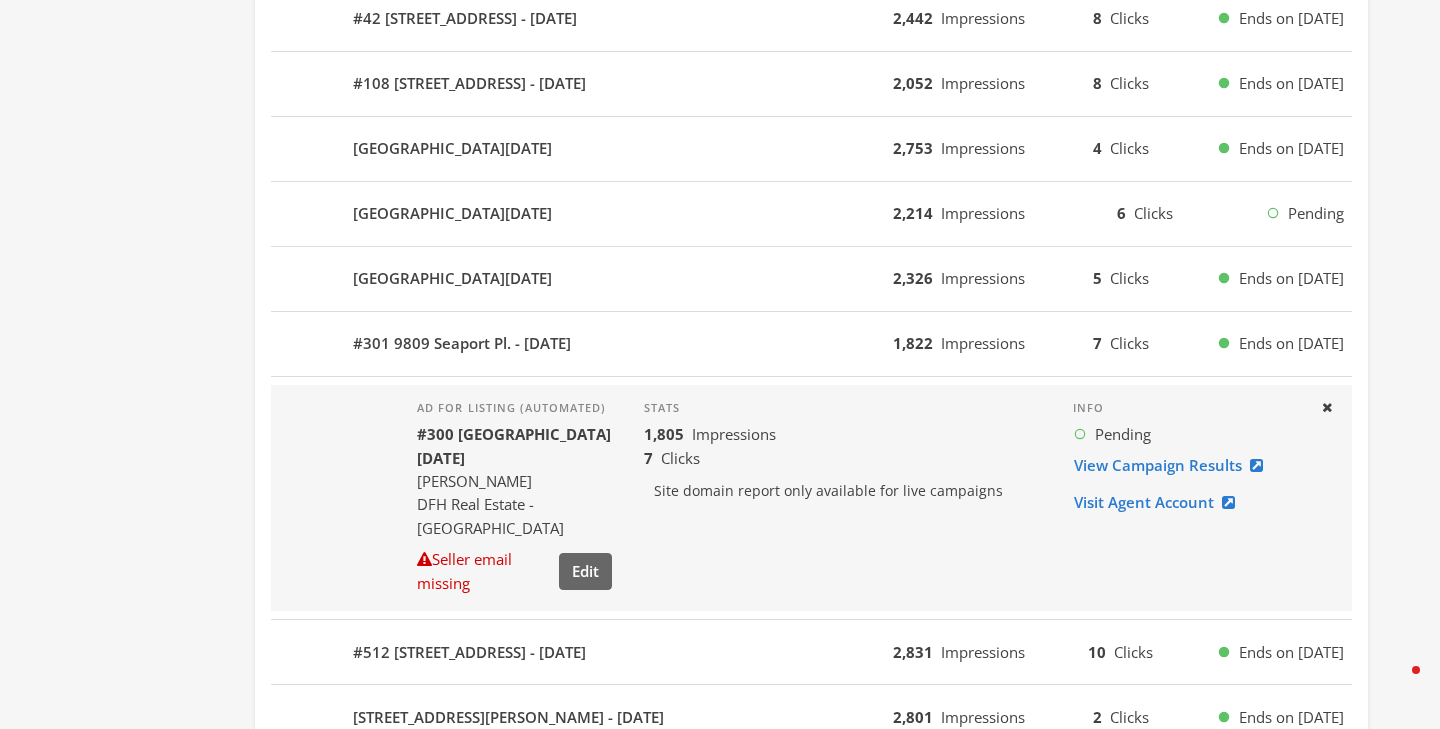 scroll, scrollTop: 1176, scrollLeft: 0, axis: vertical 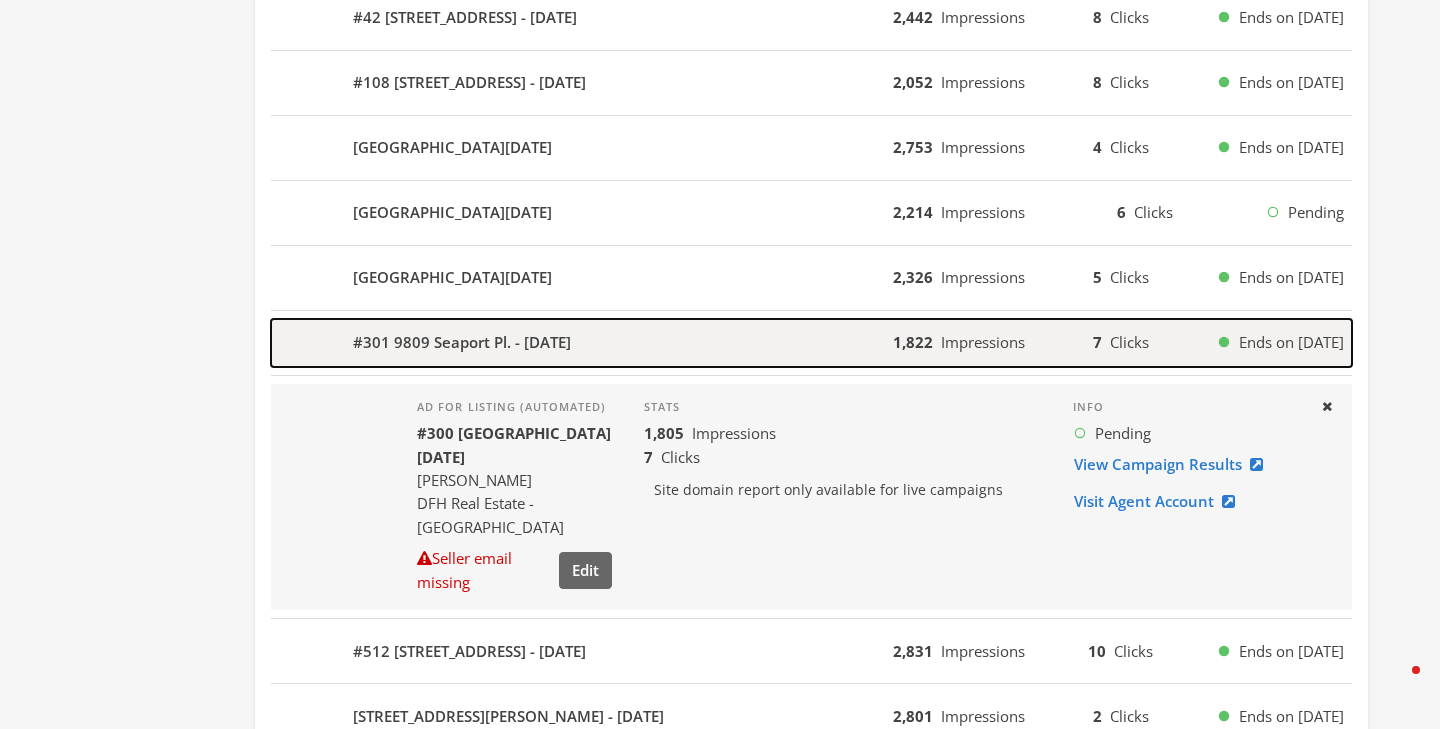 click on "#301 9809 Seaport Pl. - [DATE]" at bounding box center (582, 343) 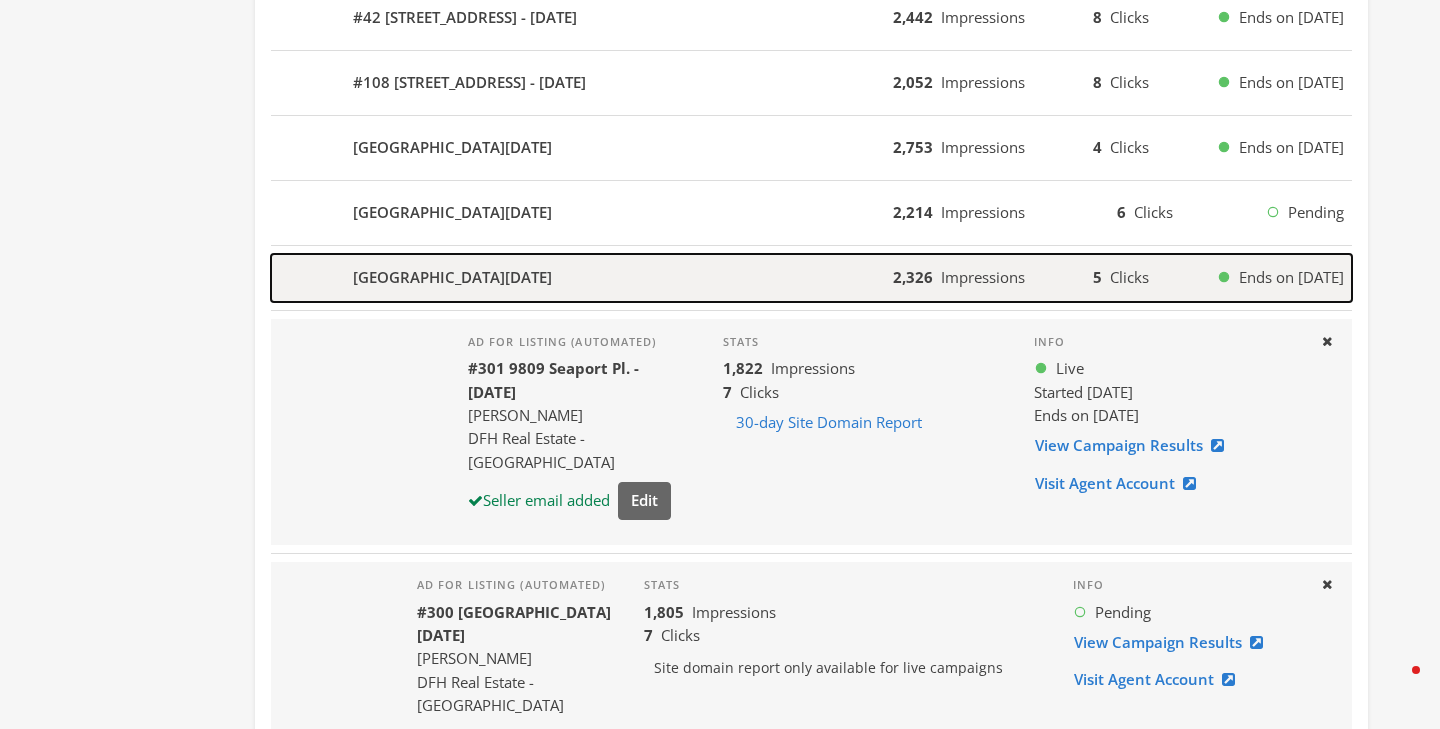 click on "[GEOGRAPHIC_DATA][DATE]" at bounding box center (582, 278) 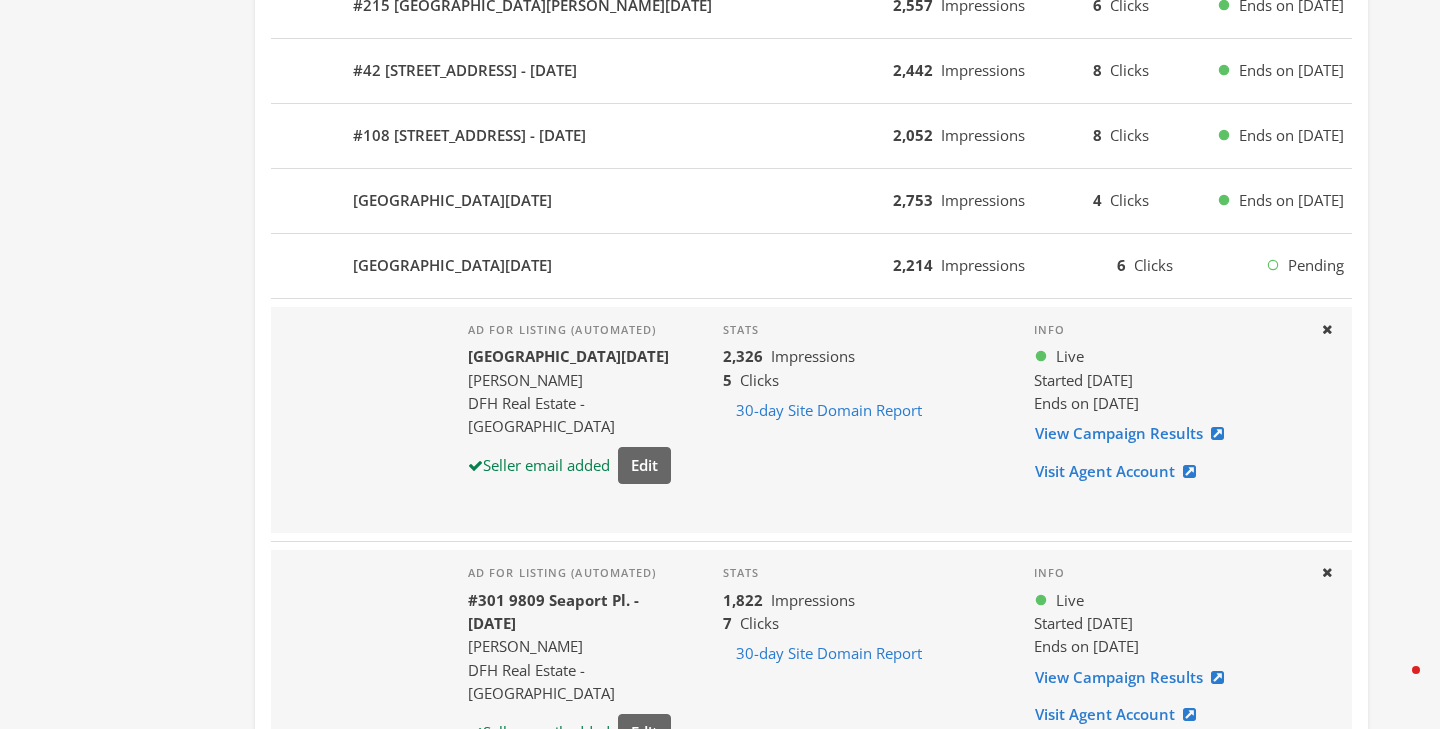 scroll, scrollTop: 1124, scrollLeft: 0, axis: vertical 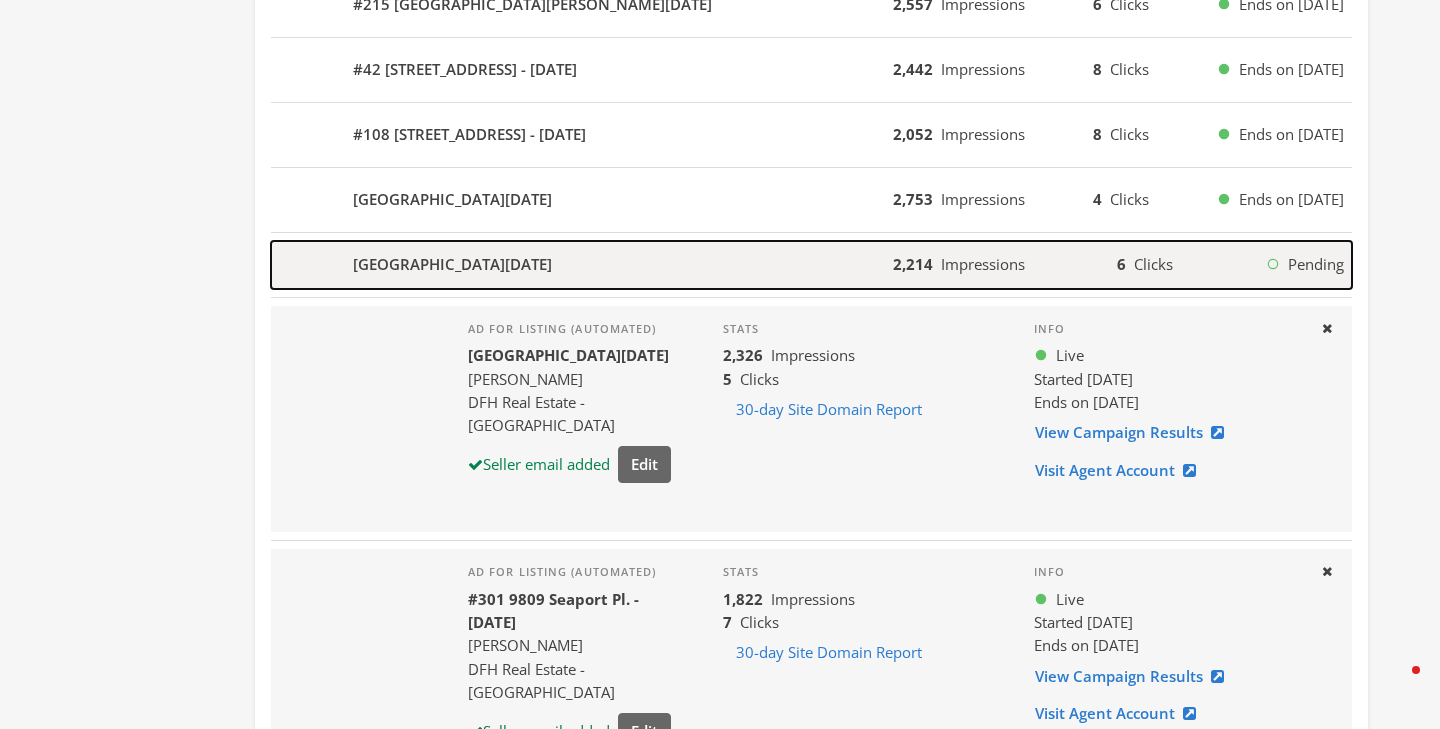 click on "[GEOGRAPHIC_DATA][DATE]" at bounding box center [582, 265] 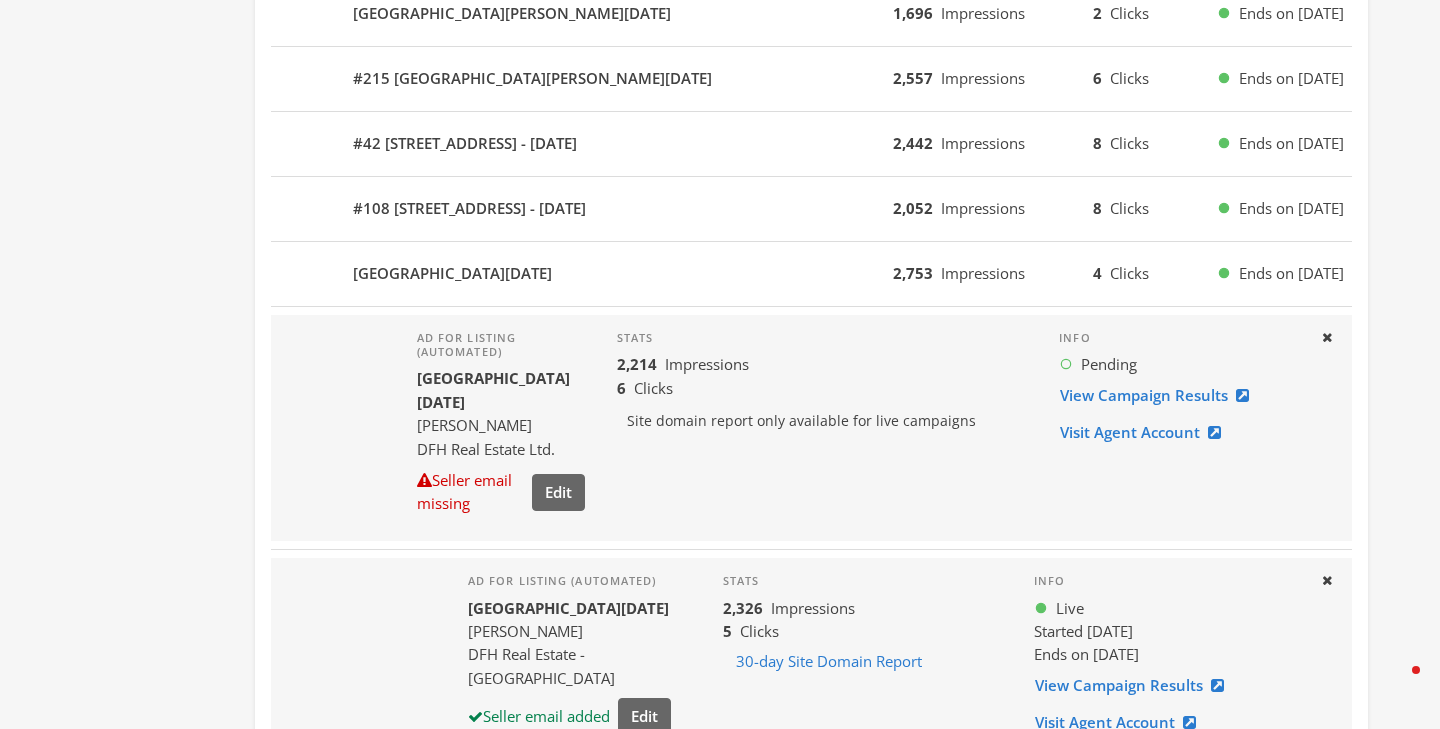 scroll, scrollTop: 1049, scrollLeft: 0, axis: vertical 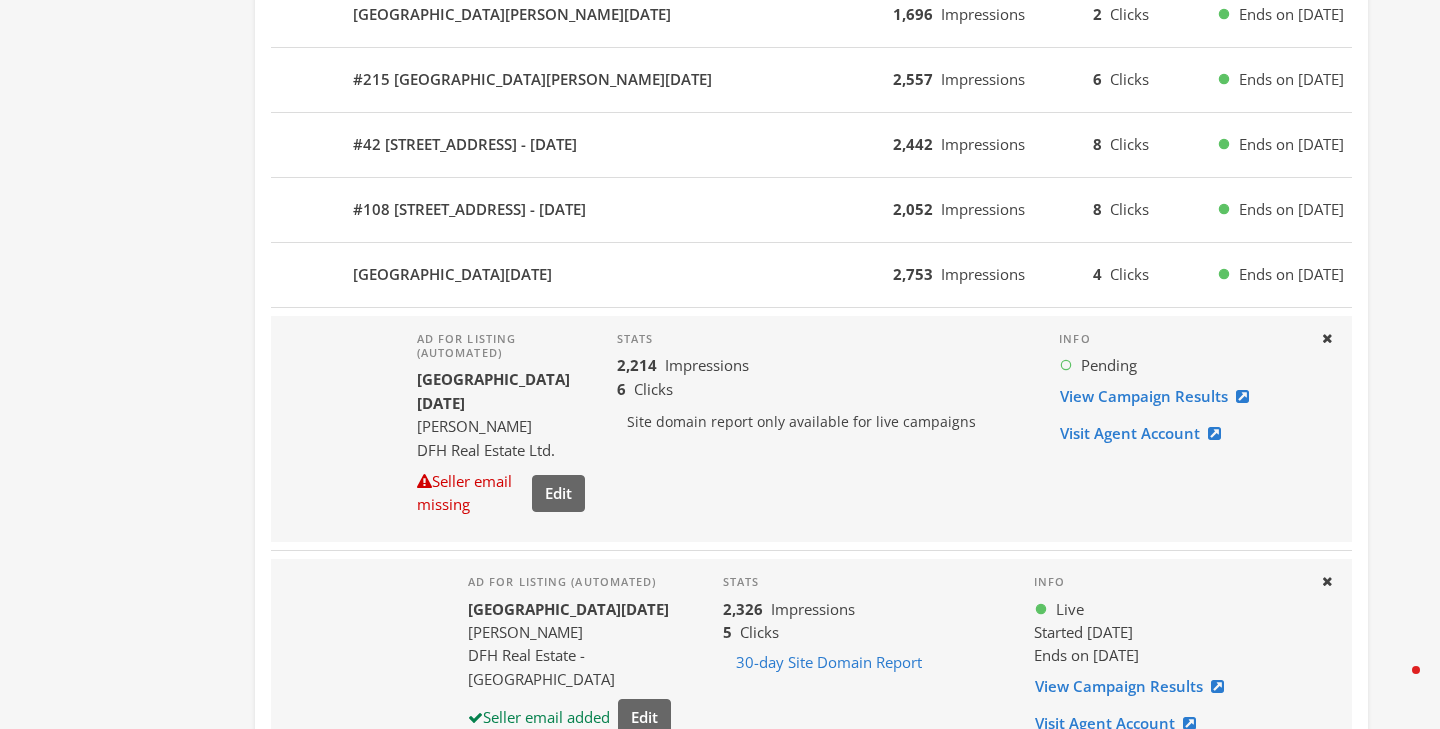 click on "[GEOGRAPHIC_DATA][DATE] 2,753 Impressions 4 Clicks Ends on [DATE]" at bounding box center [811, 275] 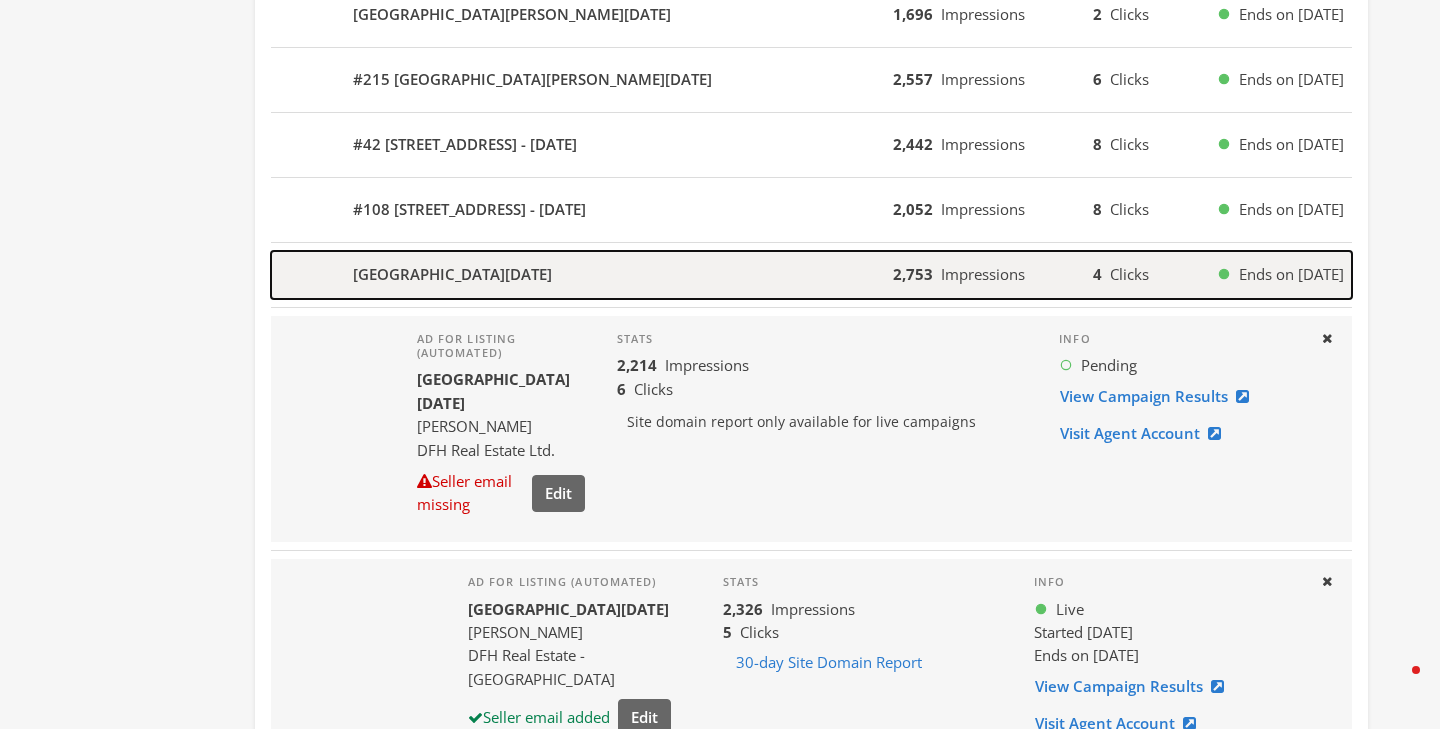 click on "[GEOGRAPHIC_DATA][DATE]" at bounding box center (582, 275) 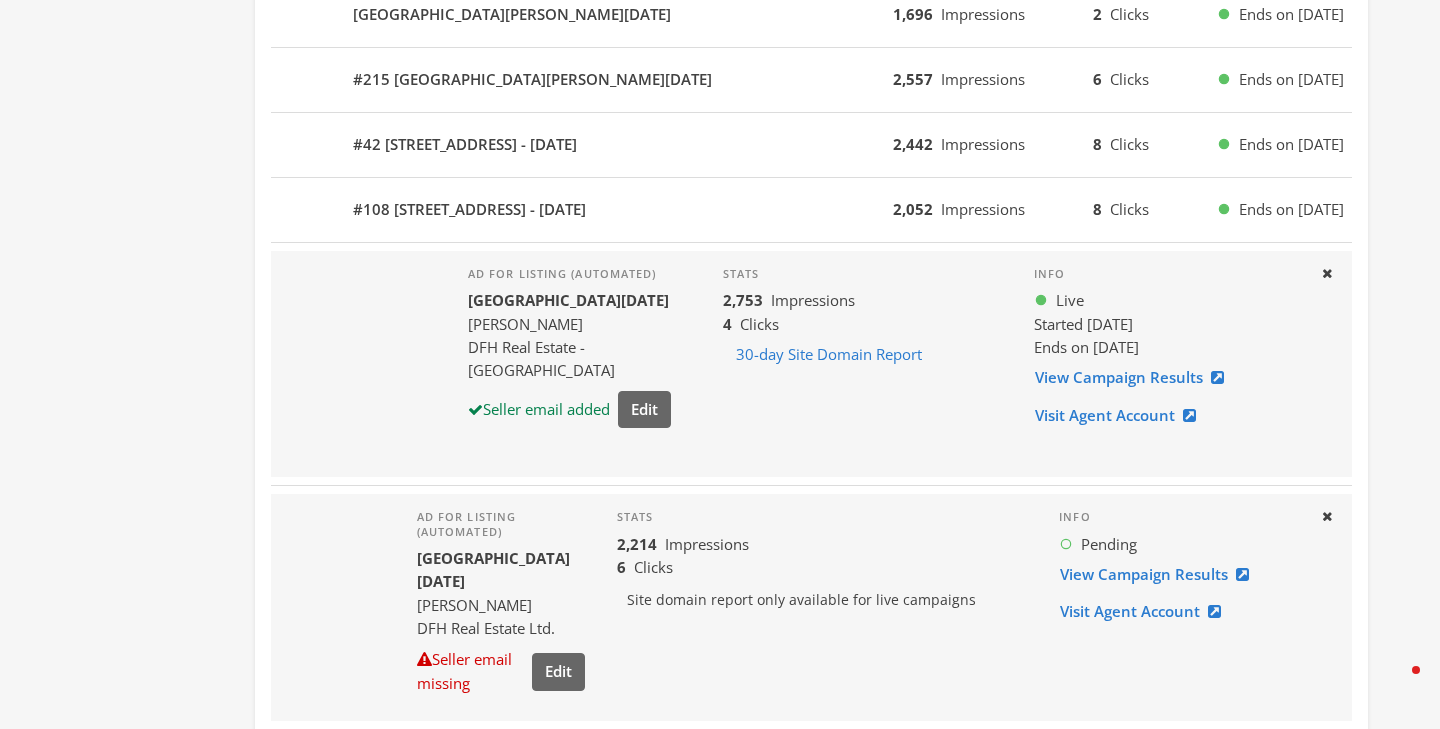 scroll, scrollTop: 1003, scrollLeft: 0, axis: vertical 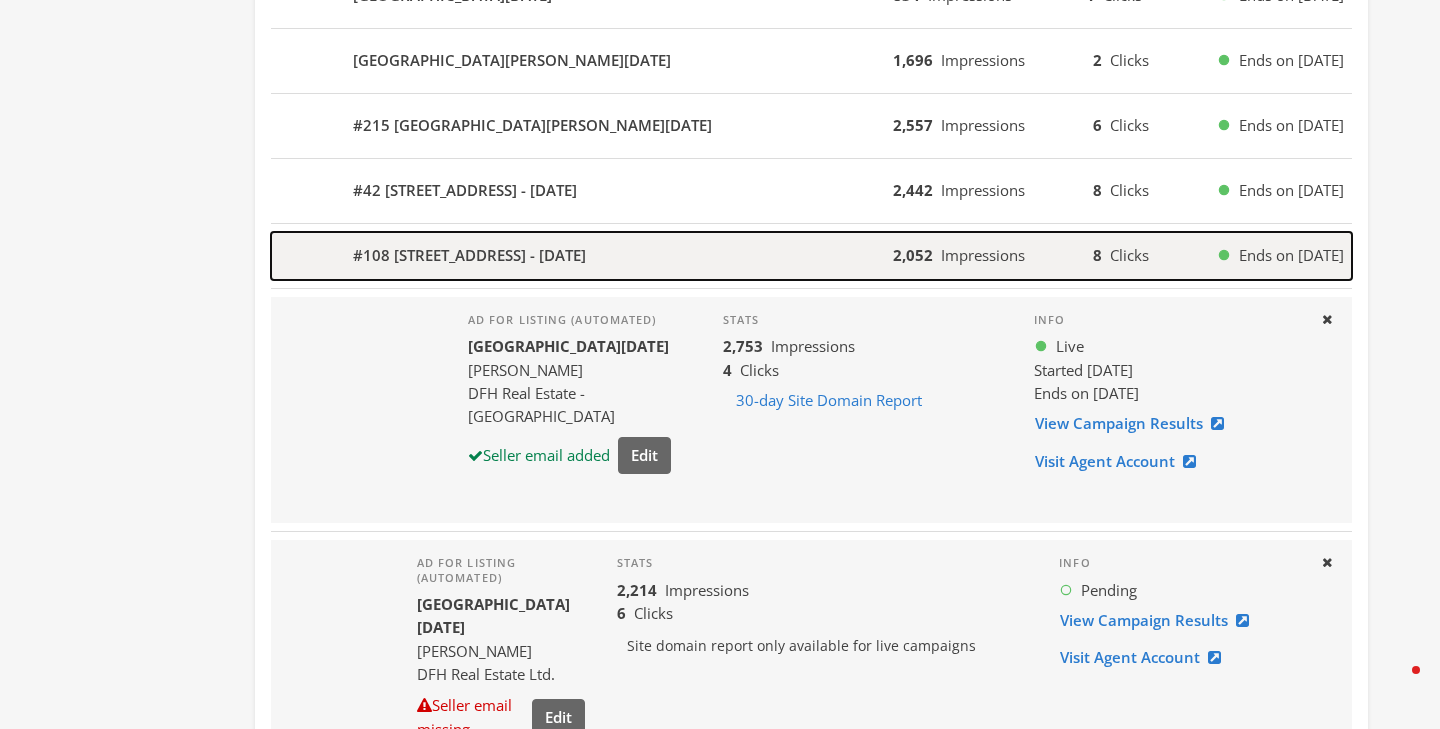 click on "#108 [STREET_ADDRESS] - [DATE]" at bounding box center (582, 256) 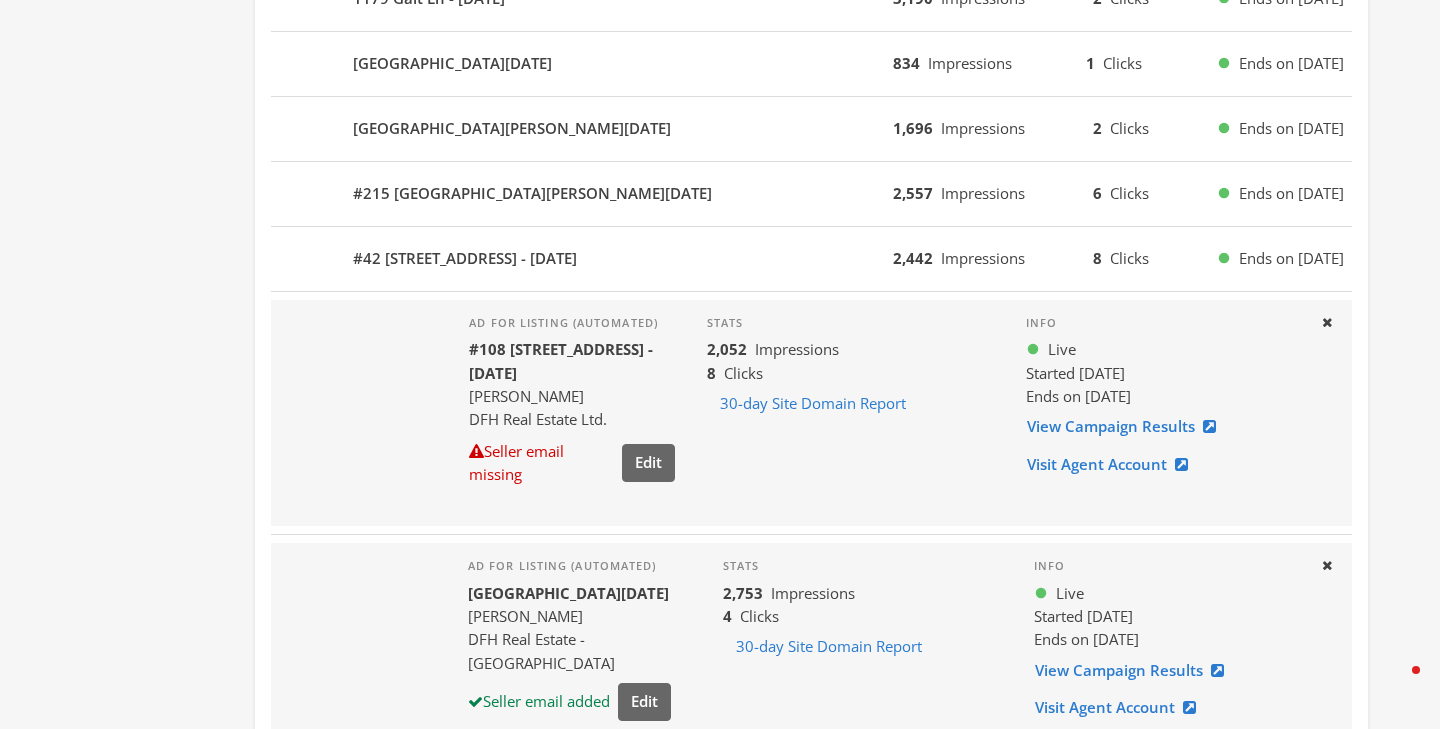 scroll, scrollTop: 920, scrollLeft: 0, axis: vertical 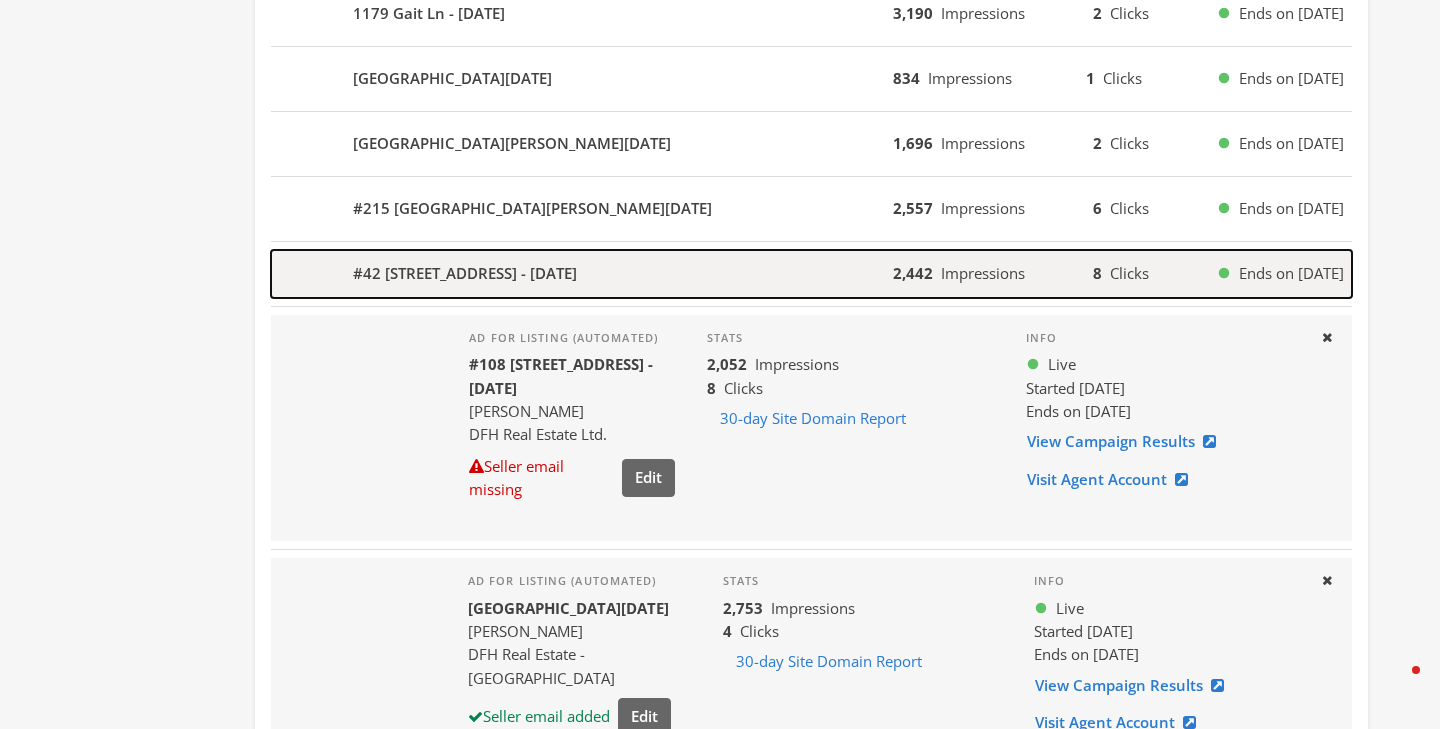click on "#42 [STREET_ADDRESS] - [DATE]" at bounding box center (465, 273) 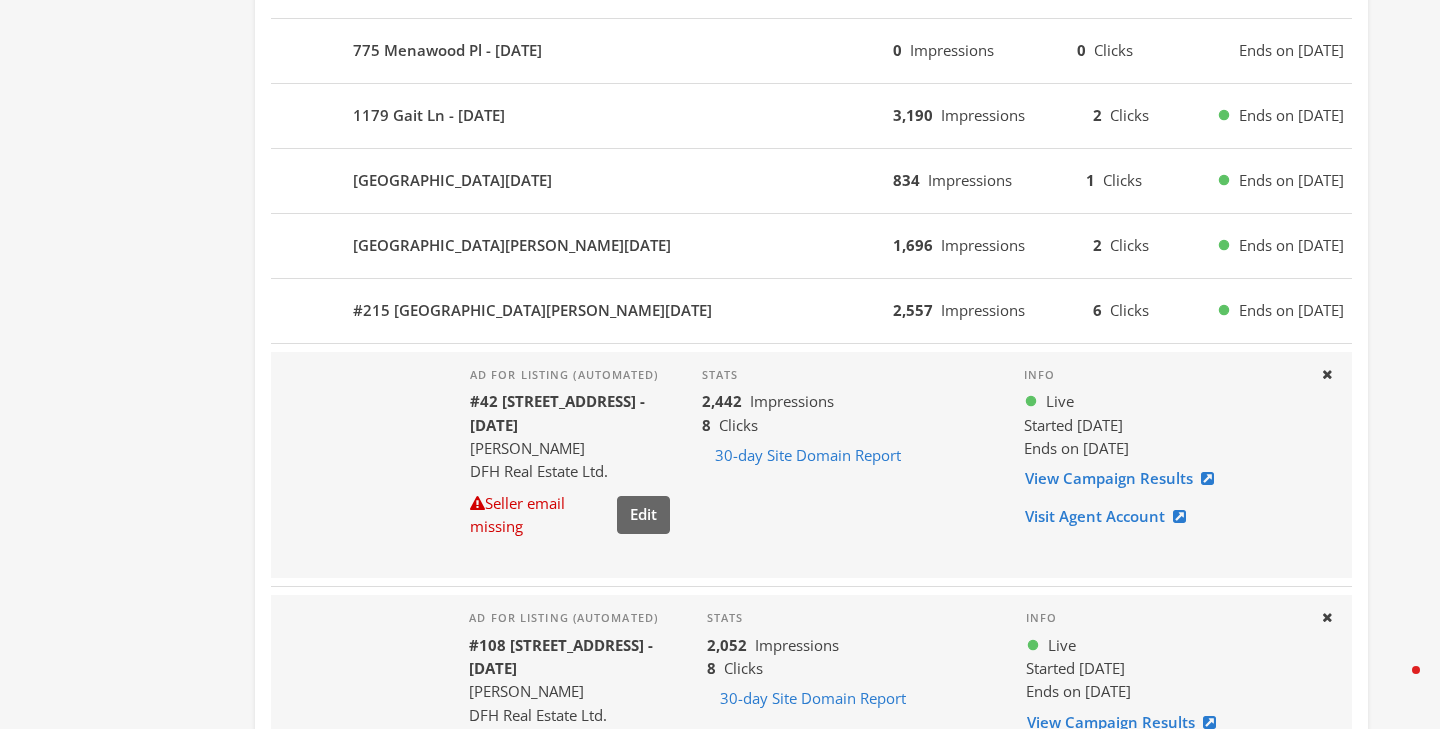 scroll, scrollTop: 816, scrollLeft: 0, axis: vertical 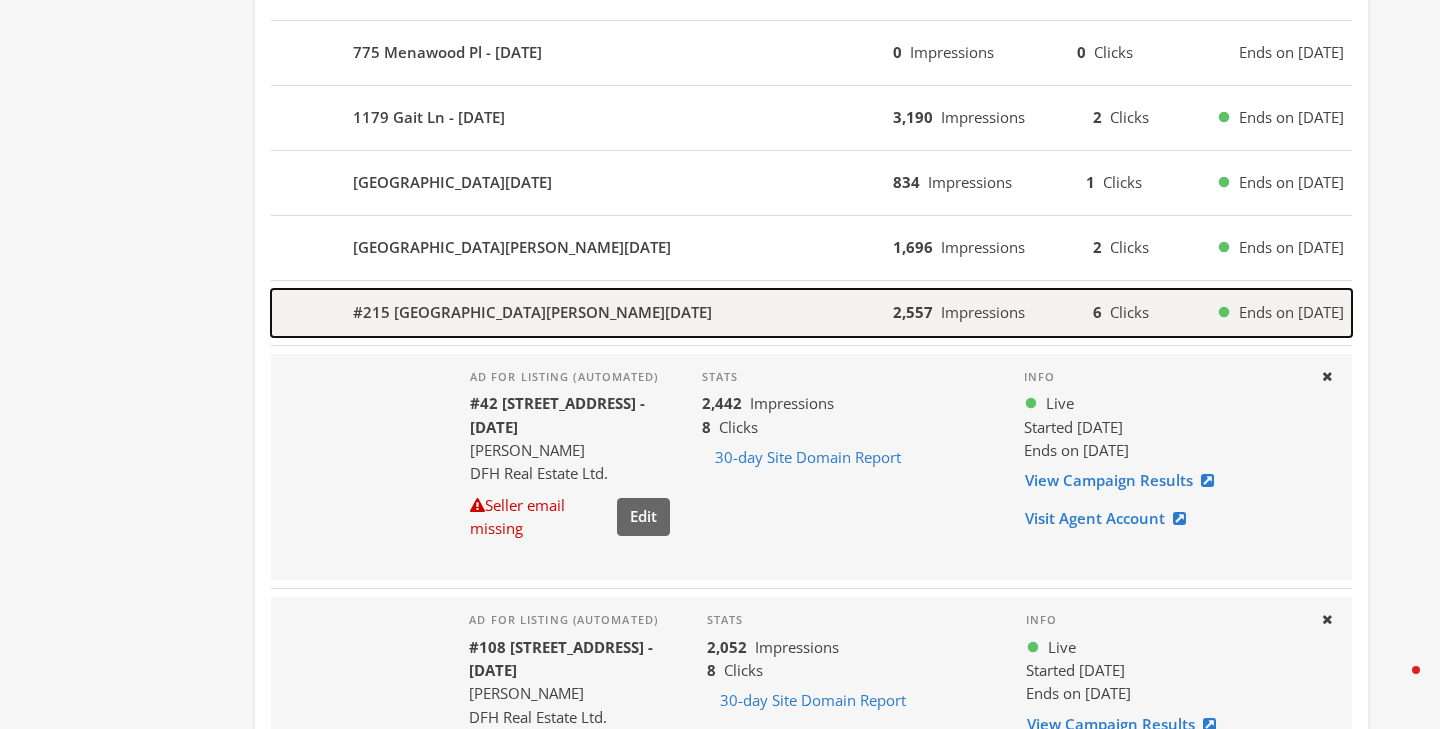 click on "#215 [GEOGRAPHIC_DATA][PERSON_NAME][DATE]" at bounding box center [582, 313] 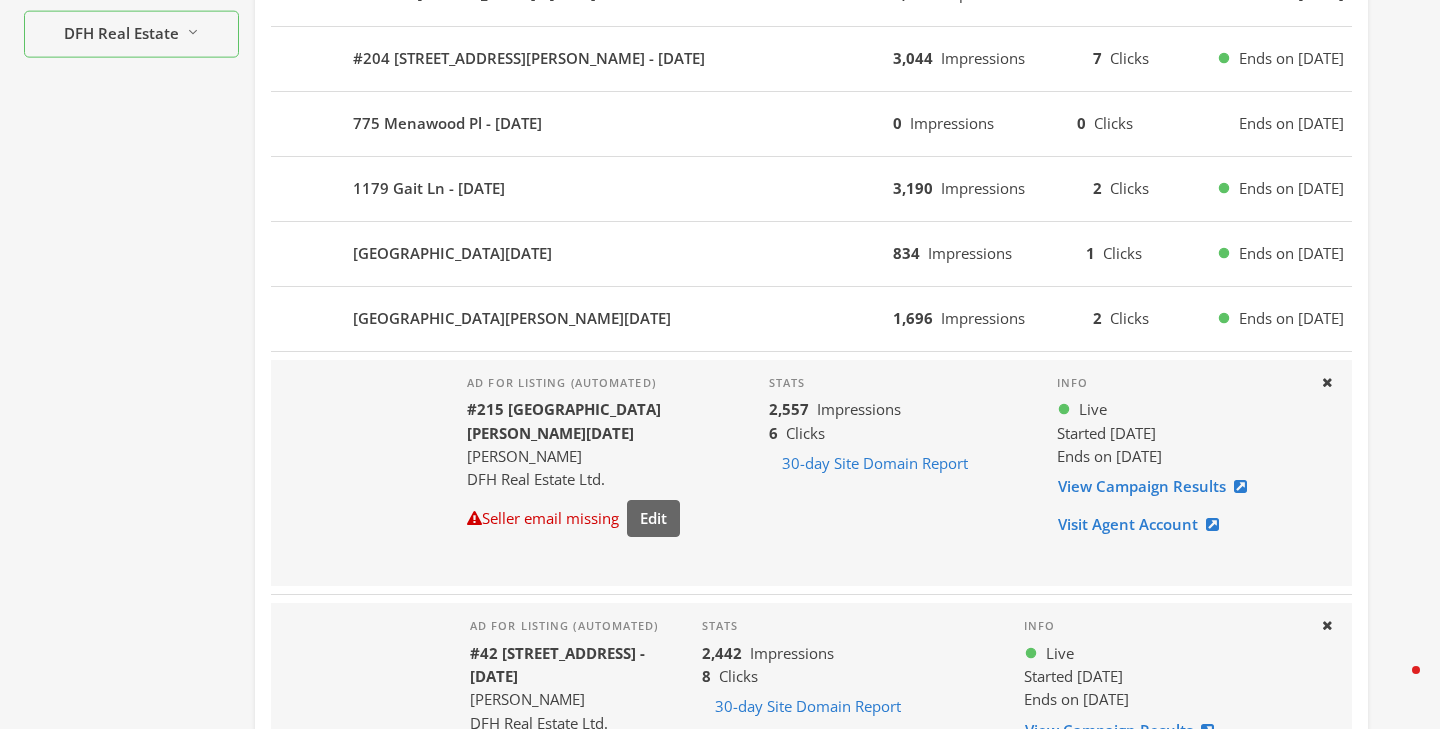 scroll, scrollTop: 702, scrollLeft: 0, axis: vertical 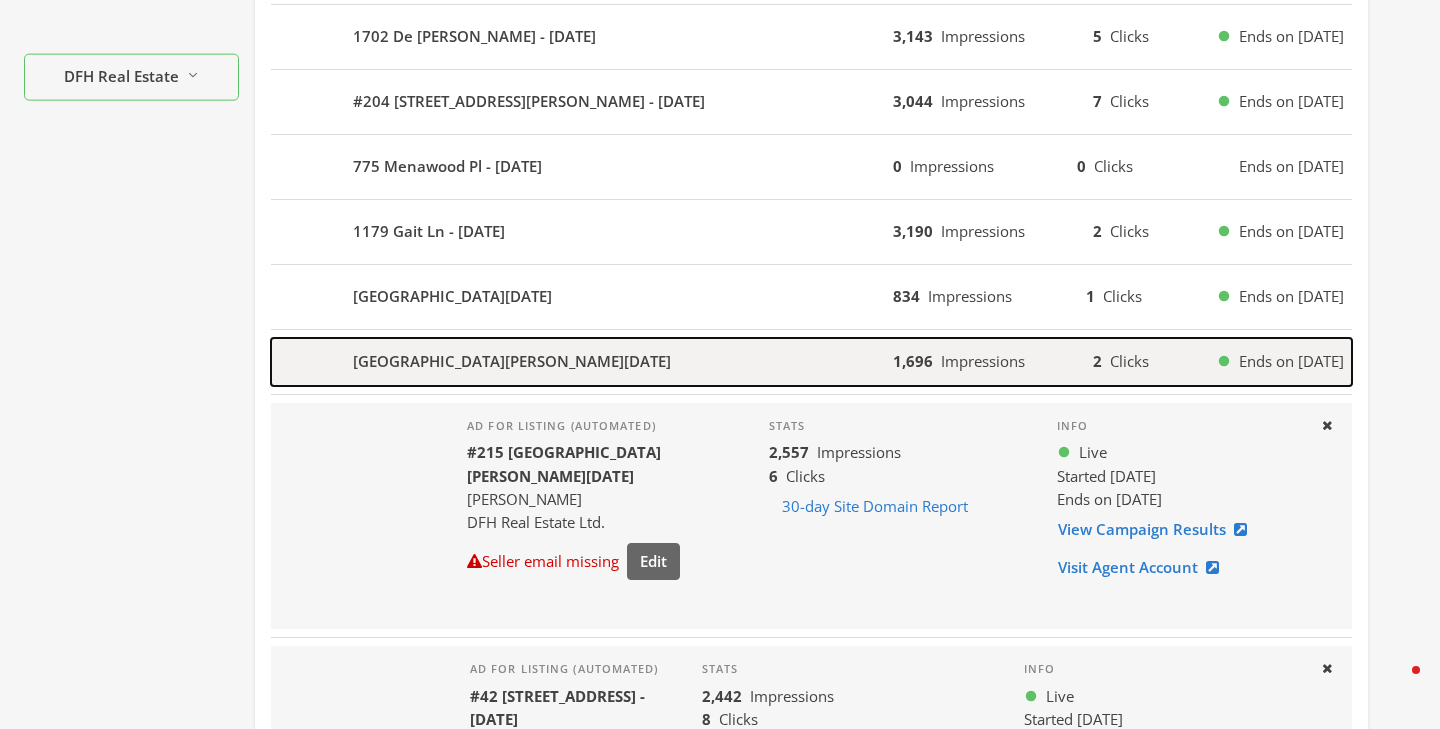 click on "[GEOGRAPHIC_DATA][PERSON_NAME][DATE]" at bounding box center (582, 362) 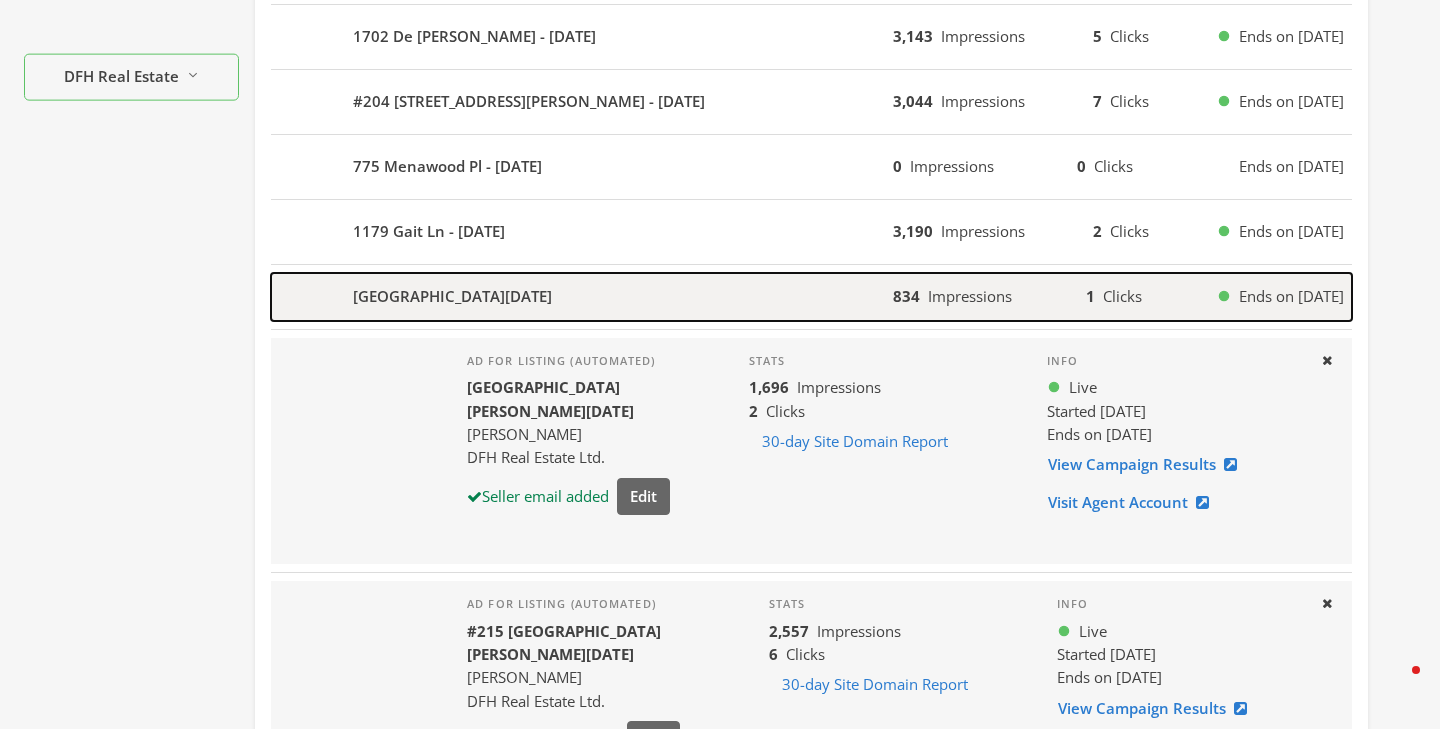 click on "[GEOGRAPHIC_DATA][DATE]" at bounding box center [582, 297] 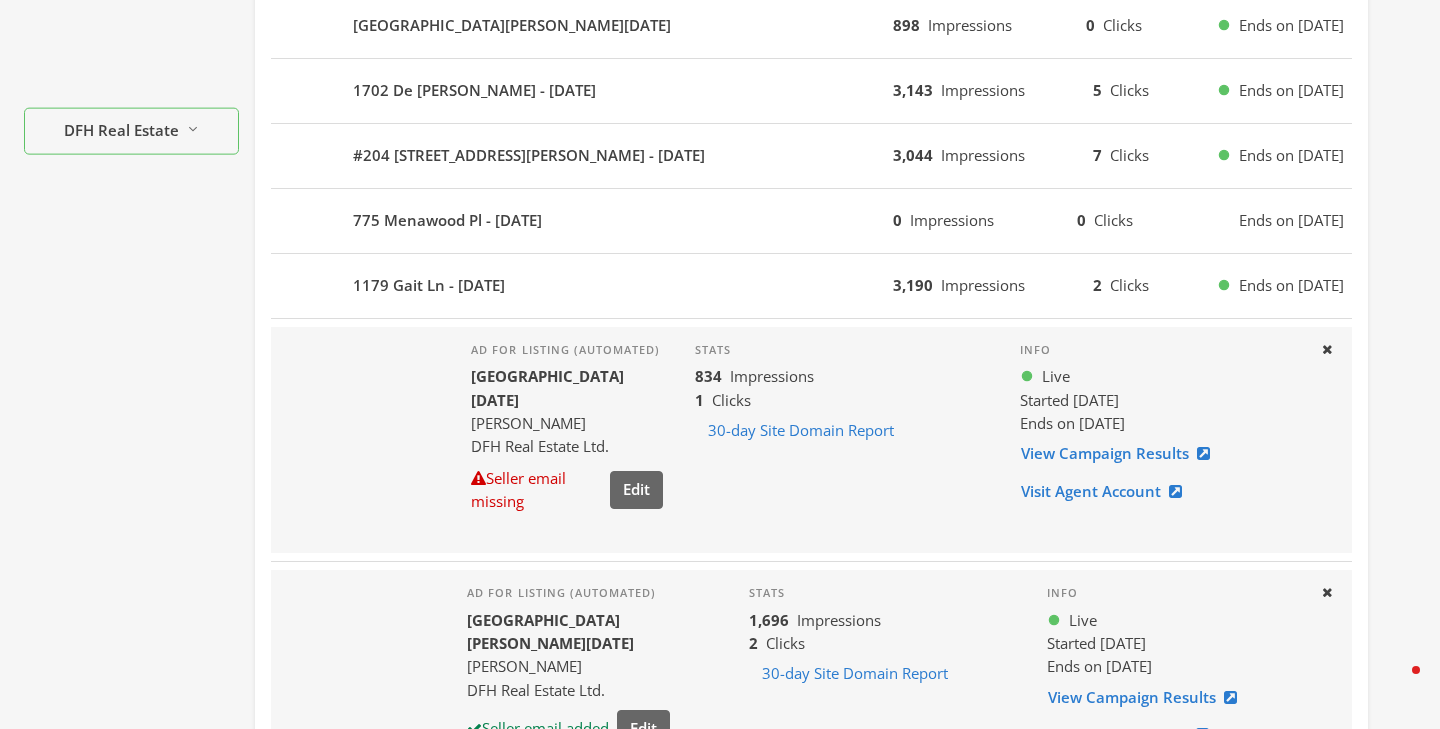 scroll, scrollTop: 613, scrollLeft: 0, axis: vertical 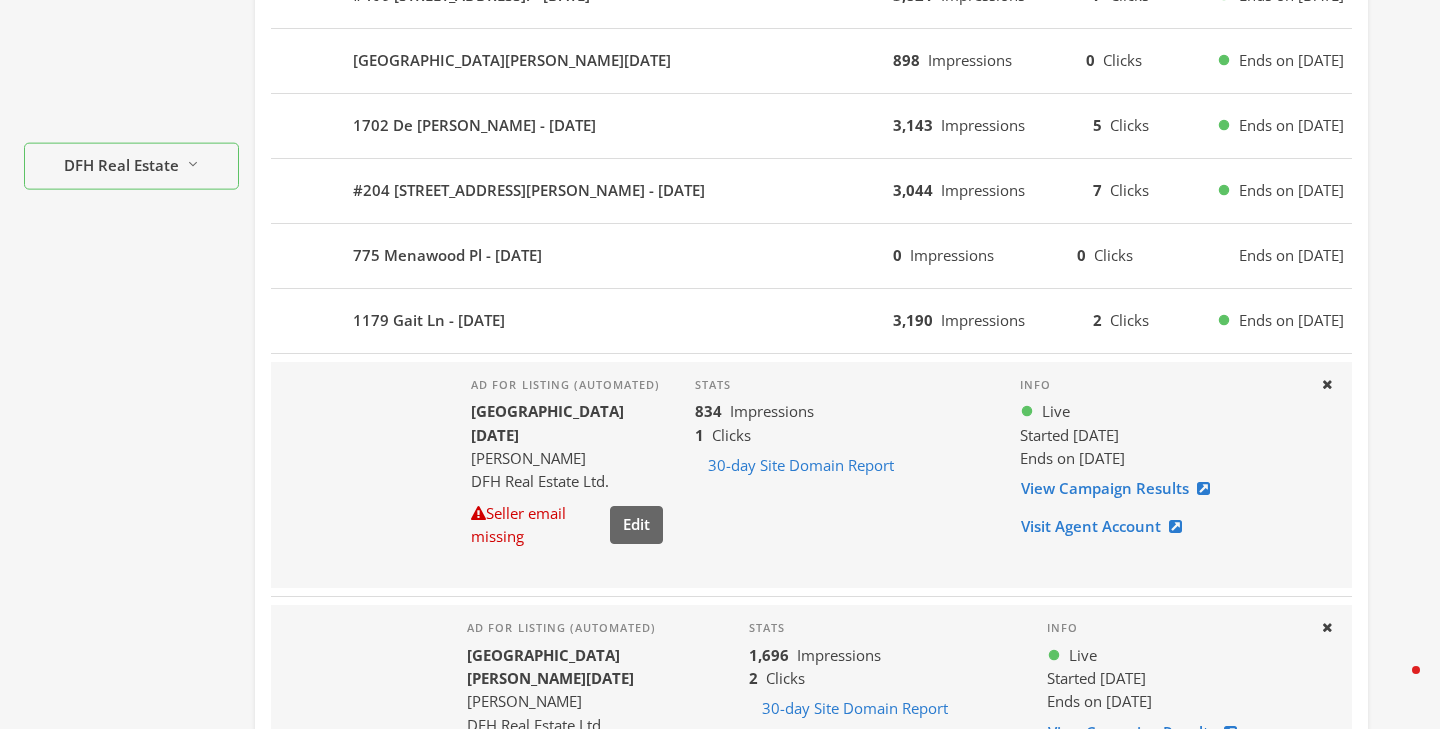click on "1179 Gait Ln - [DATE] 3,190 Impressions 2 Clicks Ends on [DATE]" at bounding box center (811, 321) 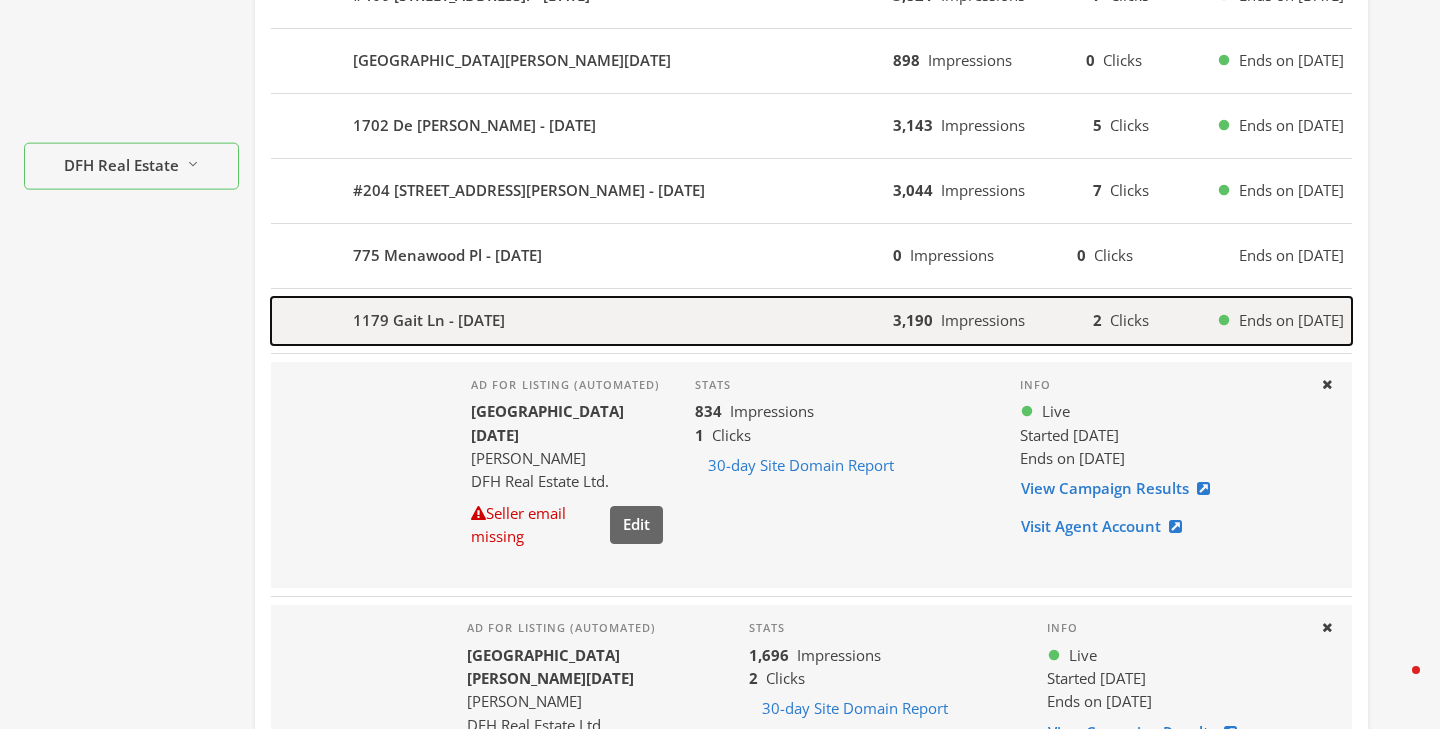 click on "1179 Gait Ln - [DATE]" at bounding box center (582, 321) 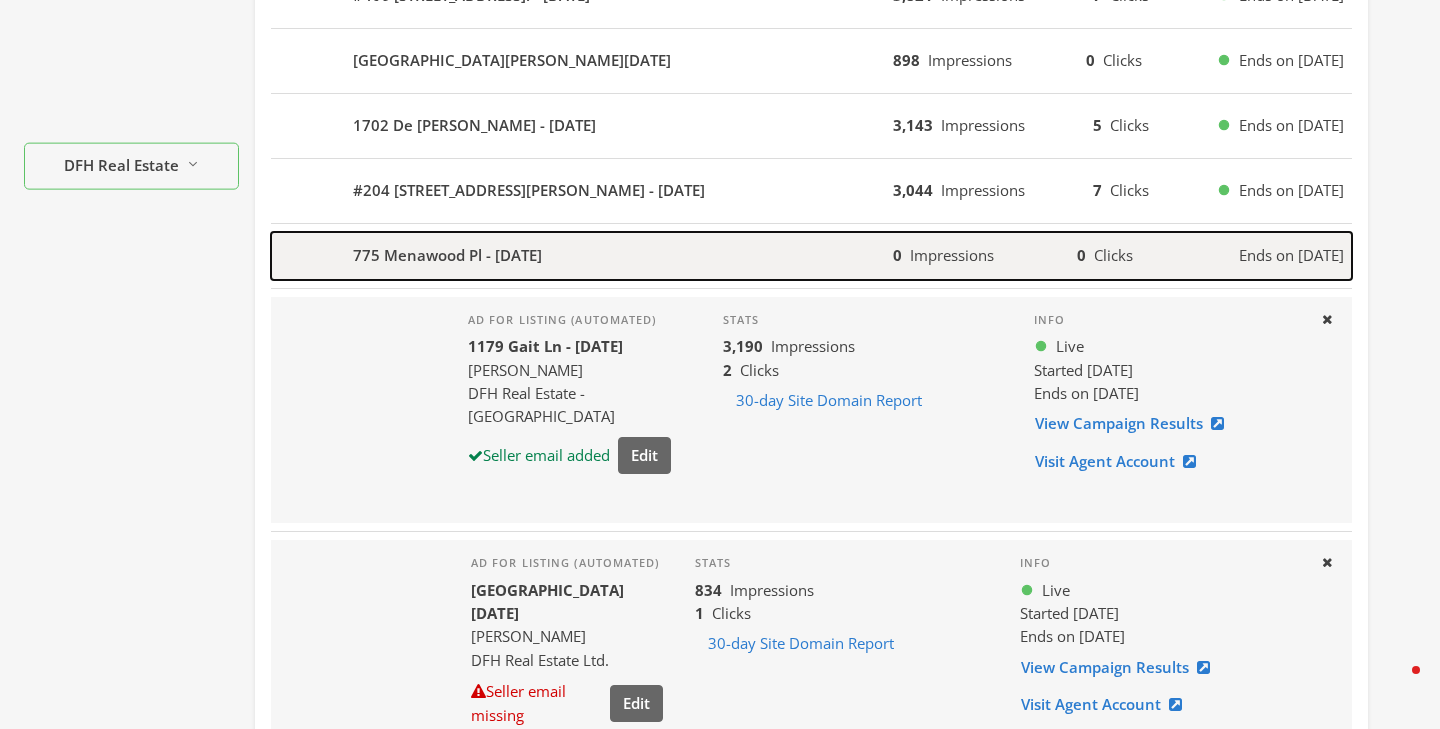 click on "775 Menawood Pl - [DATE]" at bounding box center (582, 256) 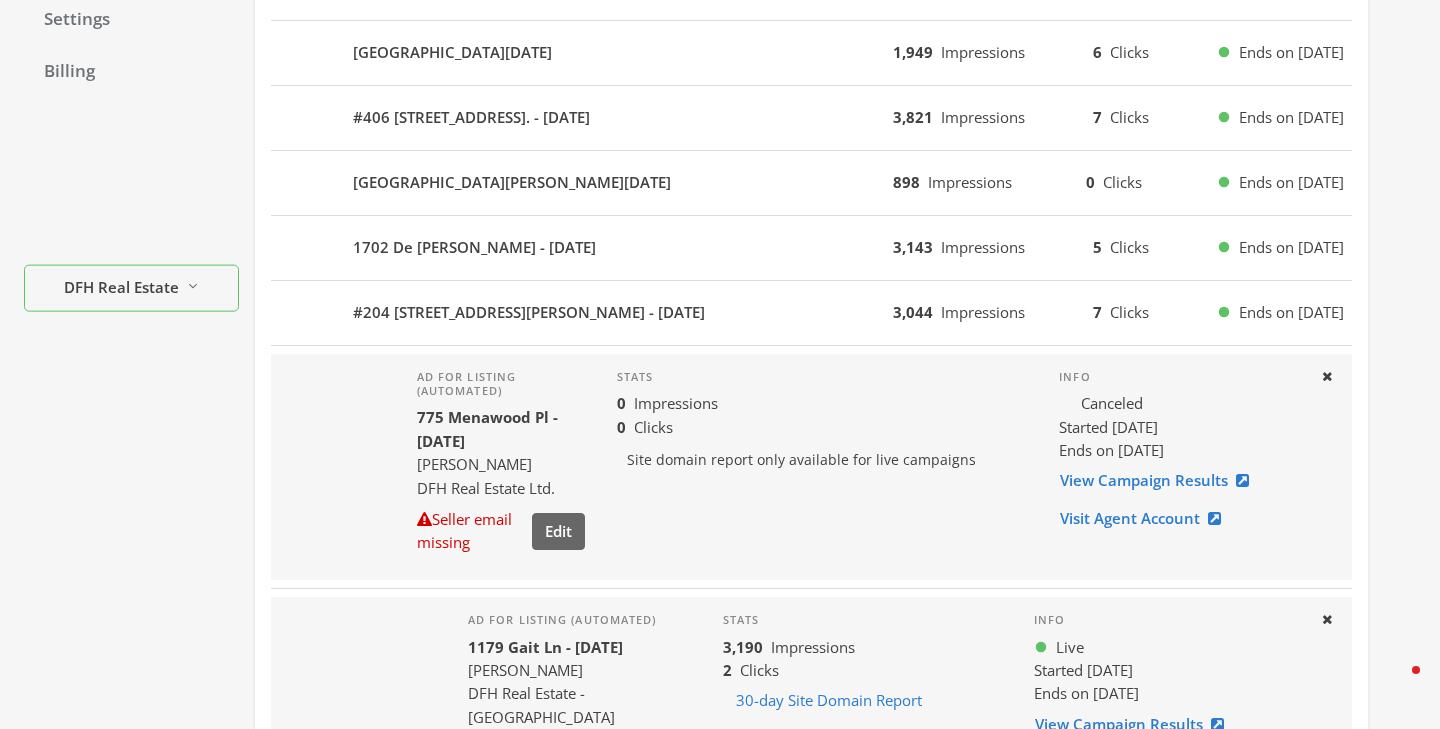 scroll, scrollTop: 489, scrollLeft: 0, axis: vertical 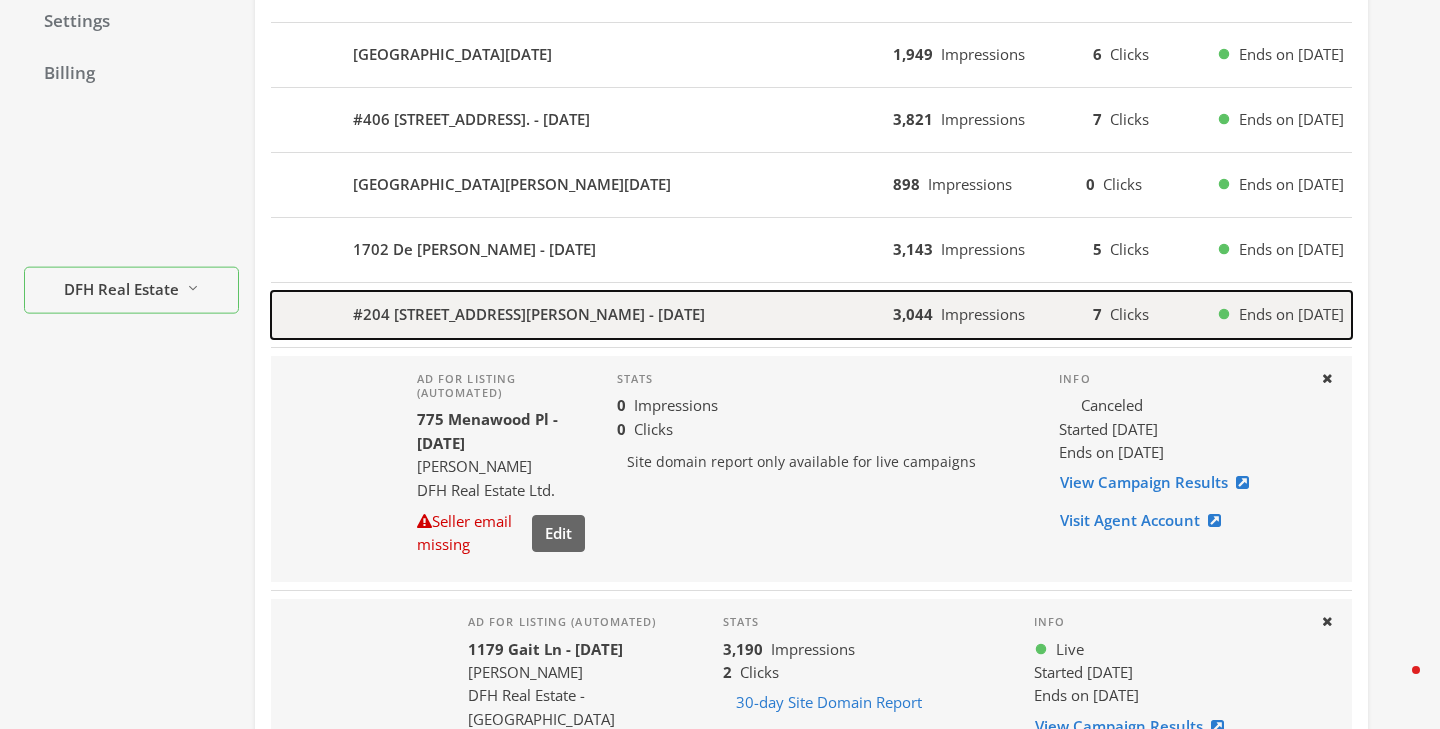 click on "#204 [STREET_ADDRESS][PERSON_NAME] - [DATE]" at bounding box center [582, 315] 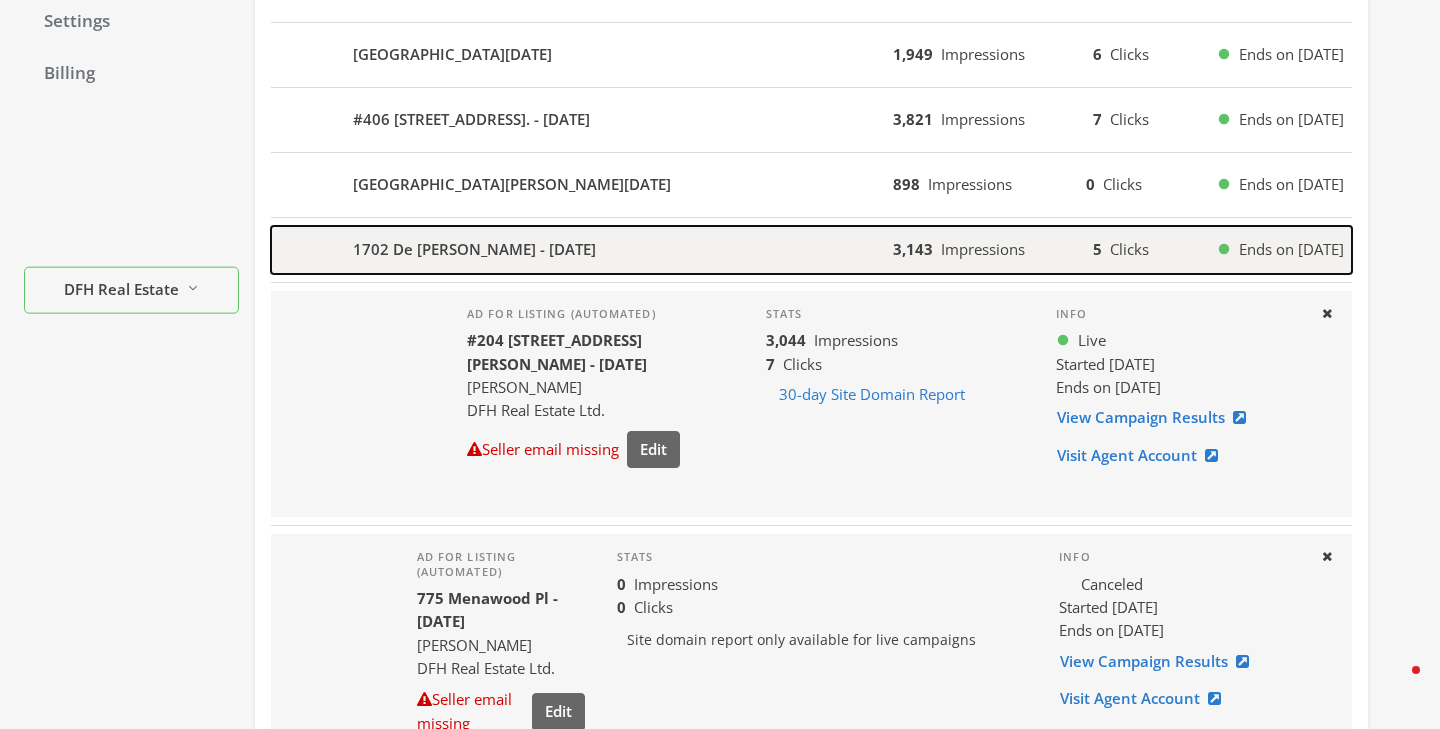 click on "1702 De [PERSON_NAME] - [DATE]" at bounding box center (474, 249) 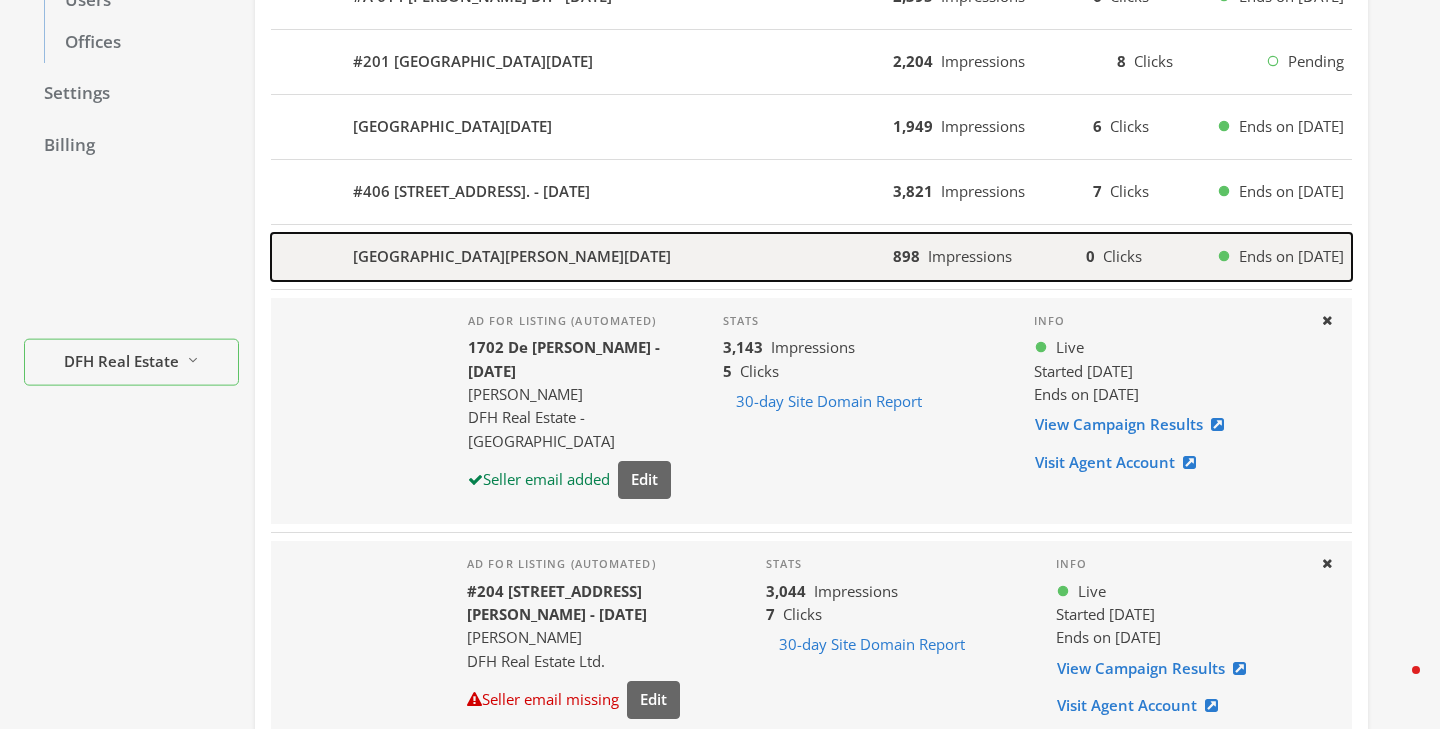 click on "[GEOGRAPHIC_DATA][PERSON_NAME][DATE]" at bounding box center (582, 257) 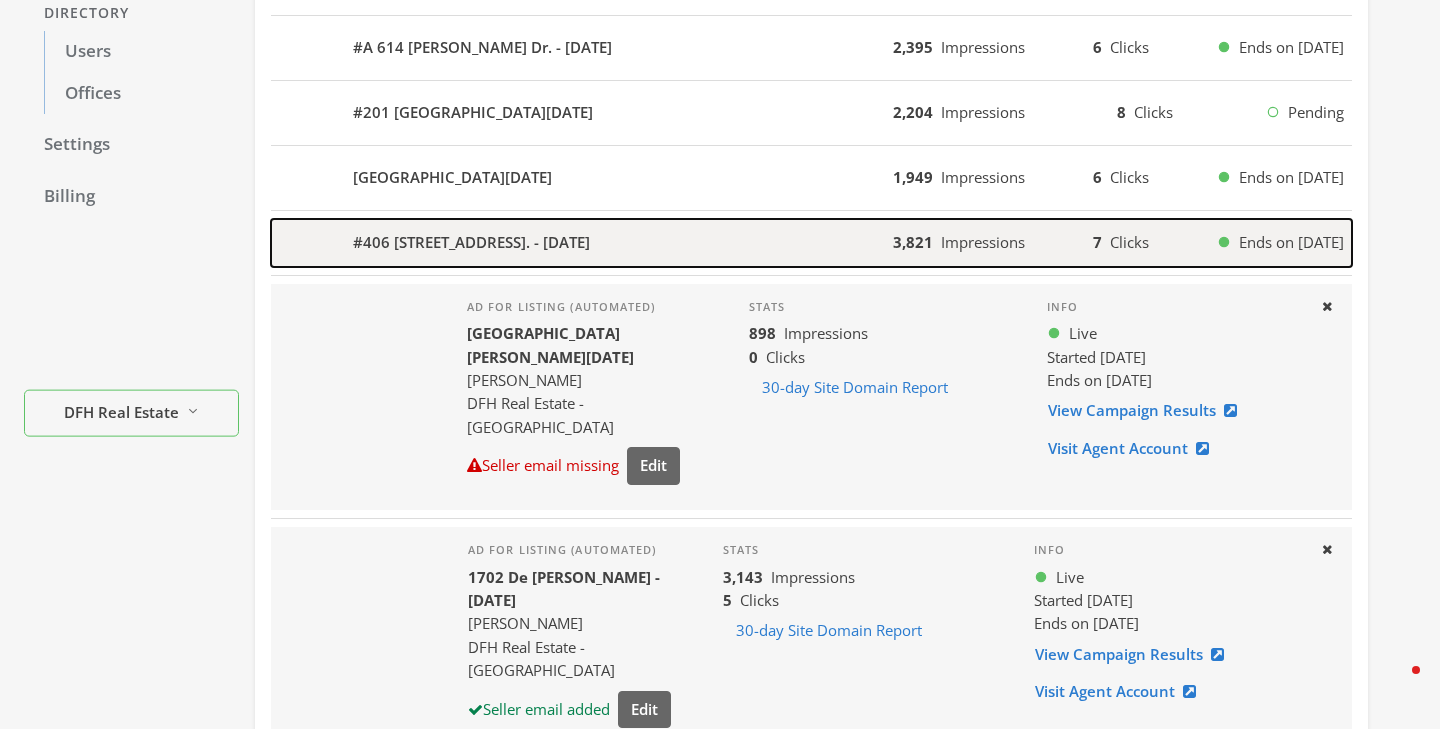 click on "#406 [STREET_ADDRESS]. - [DATE]" at bounding box center [471, 242] 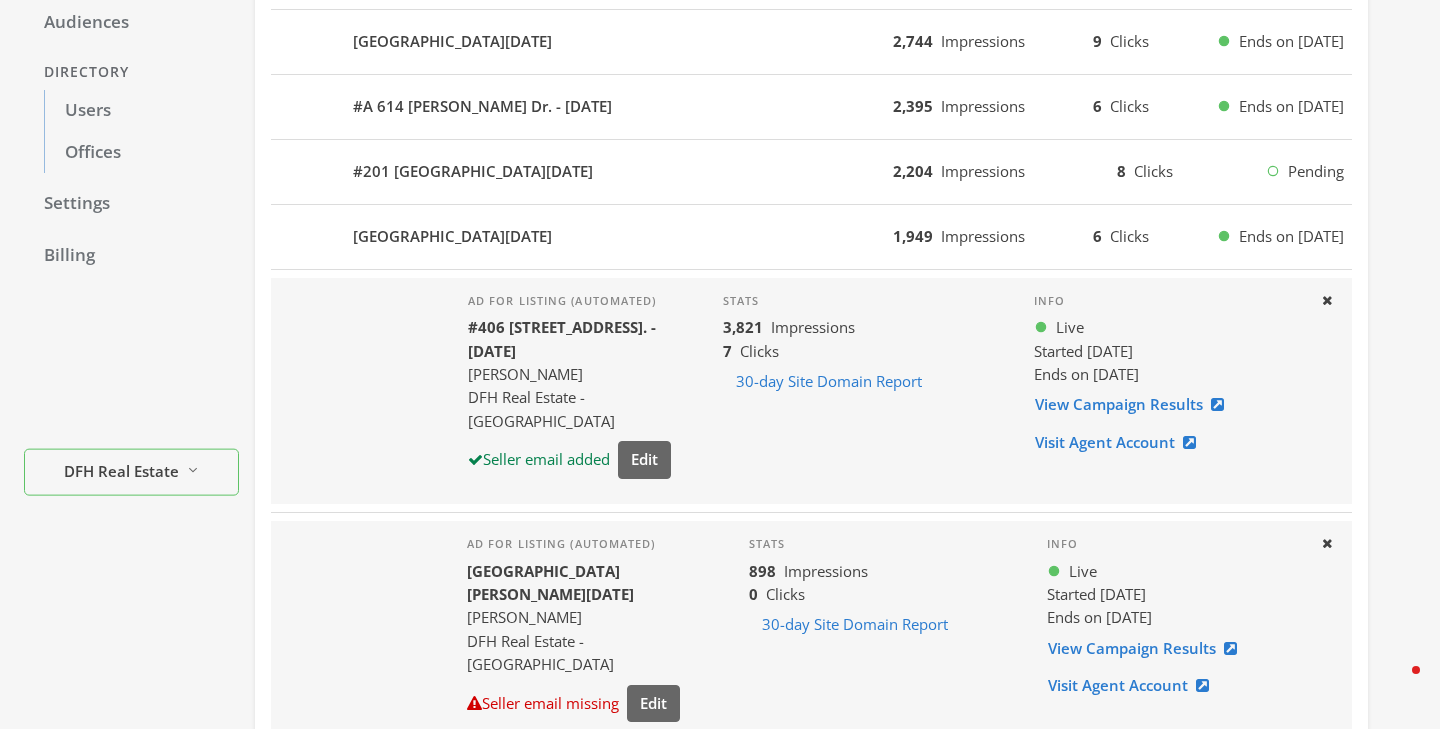 scroll, scrollTop: 304, scrollLeft: 0, axis: vertical 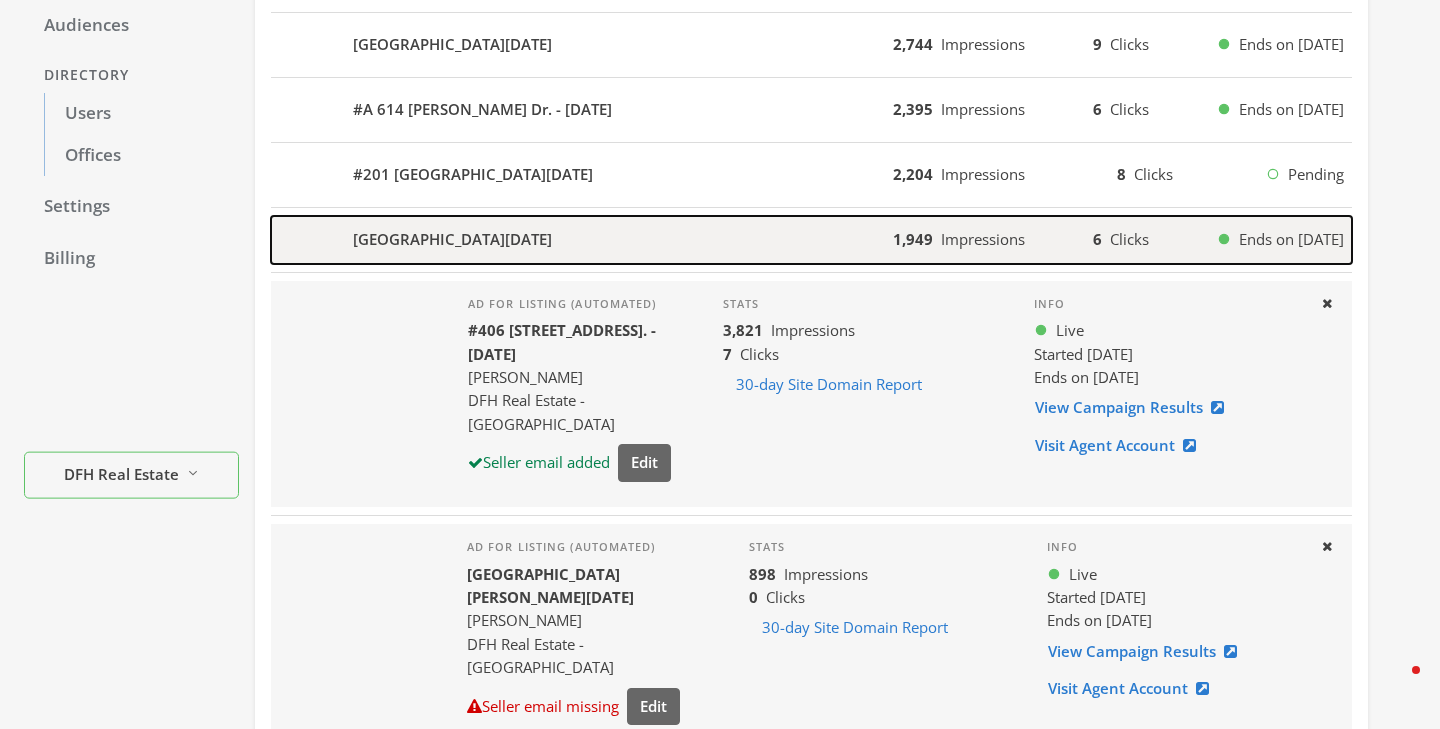 click on "[GEOGRAPHIC_DATA][DATE]" at bounding box center (452, 239) 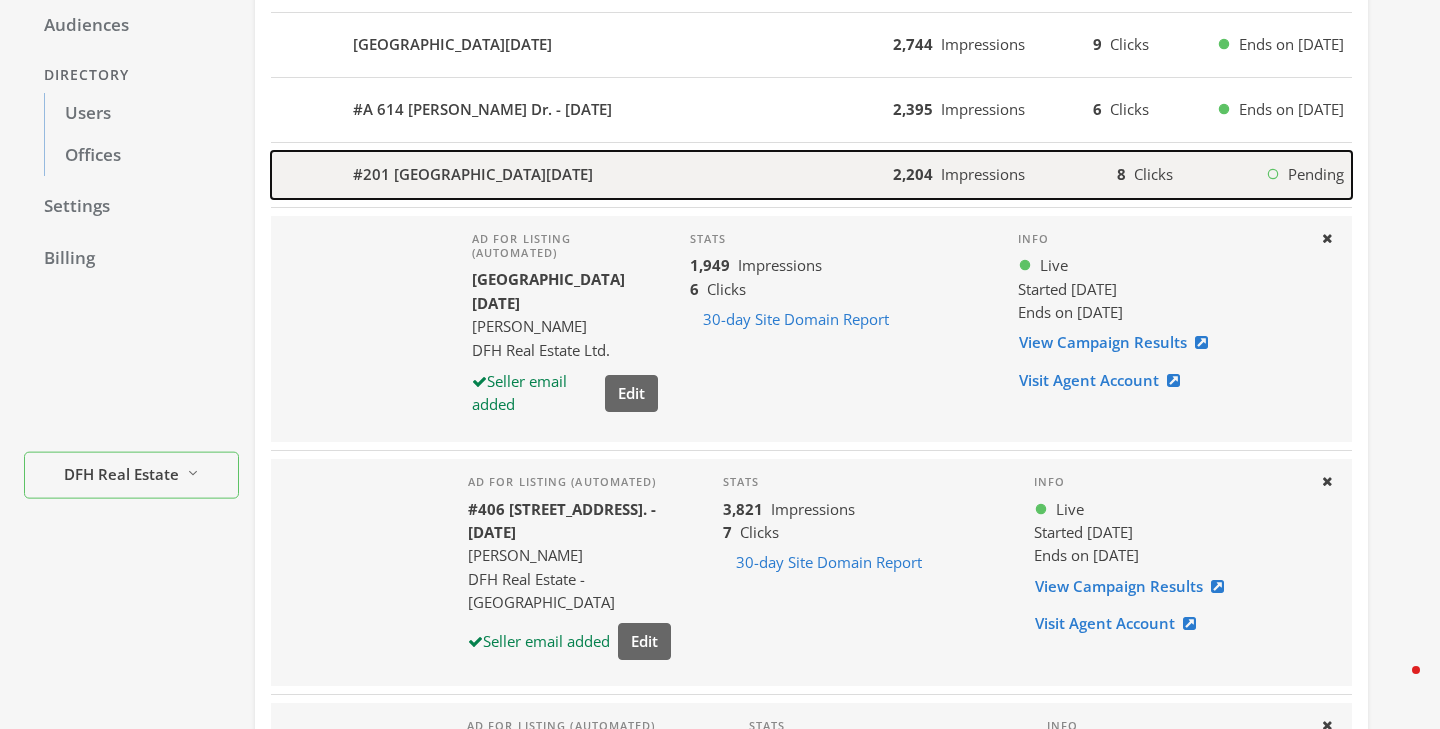 click on "#201 [GEOGRAPHIC_DATA][DATE]" at bounding box center [473, 174] 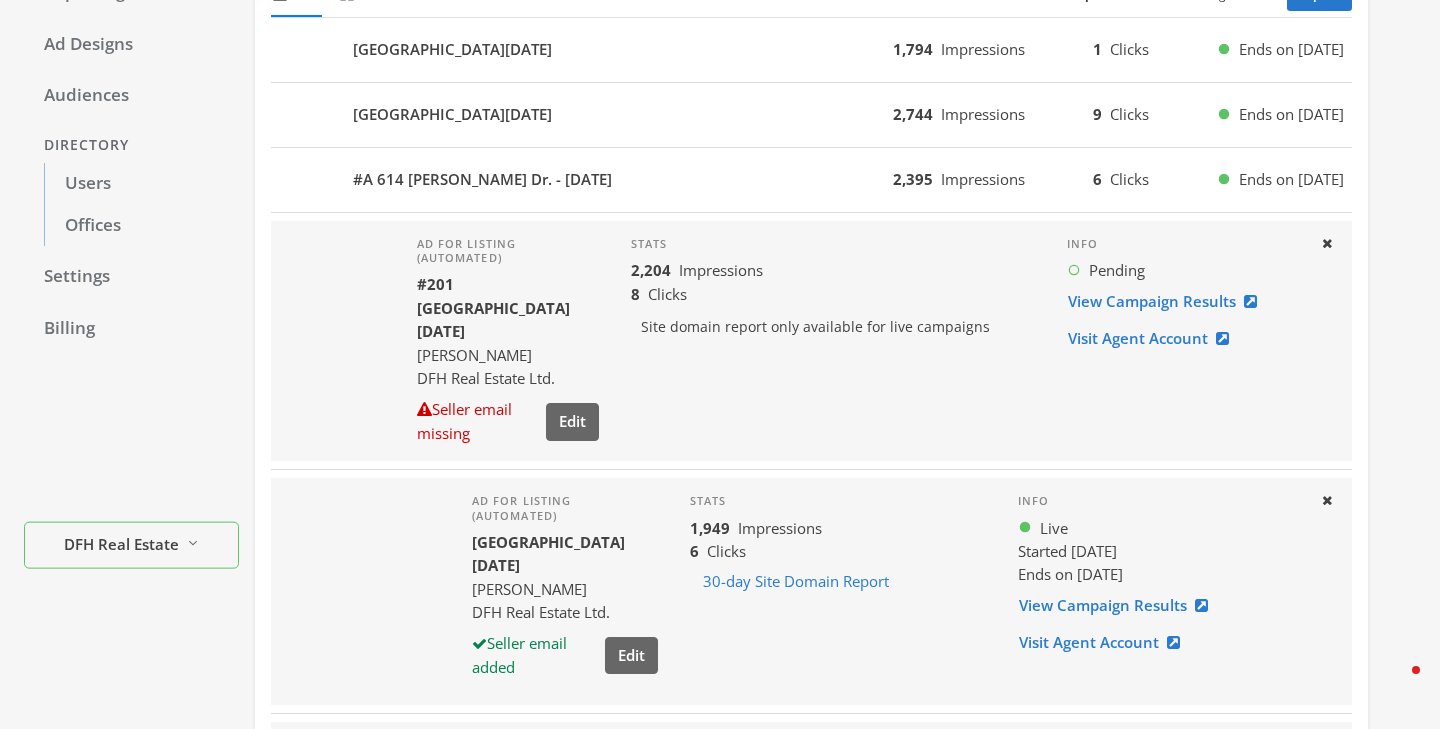 scroll, scrollTop: 232, scrollLeft: 0, axis: vertical 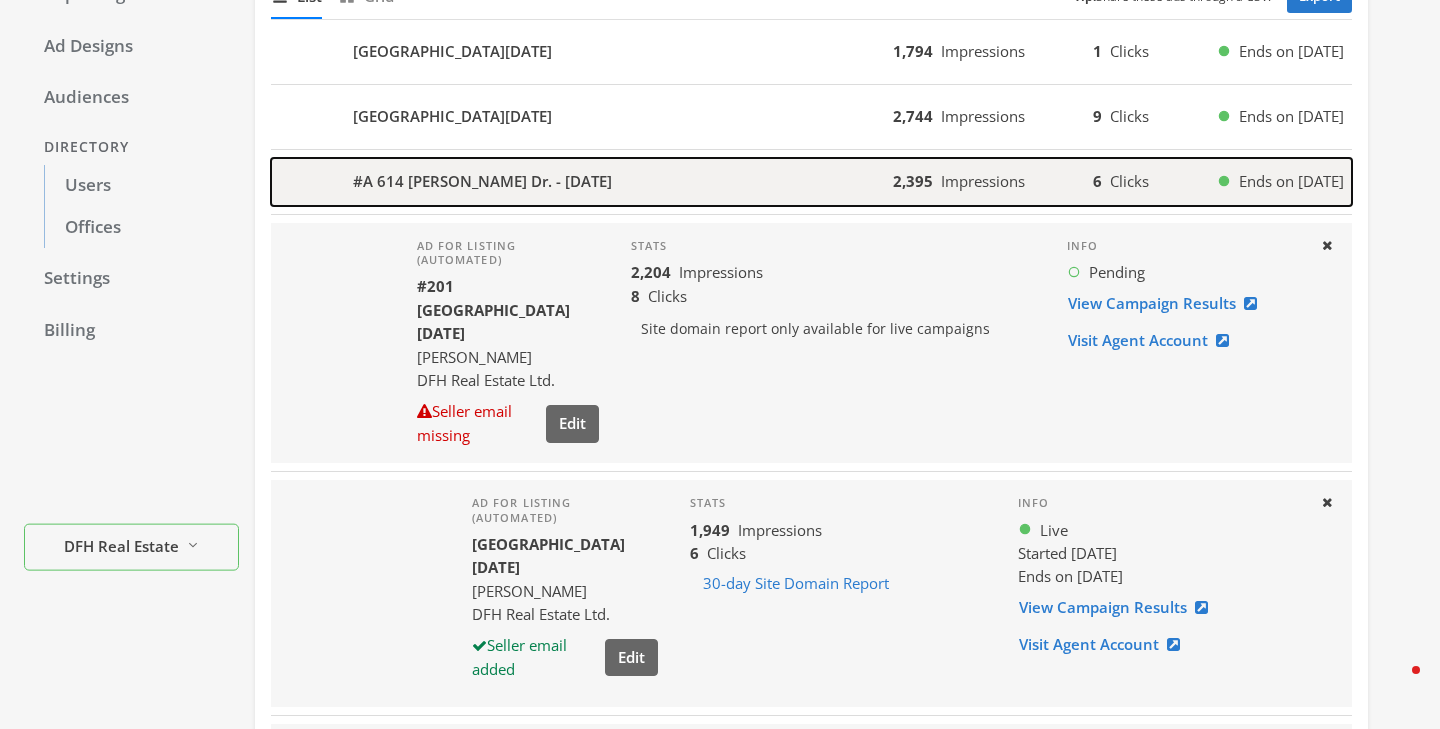 click on "#A 614 [PERSON_NAME] Dr. - [DATE]" at bounding box center (482, 181) 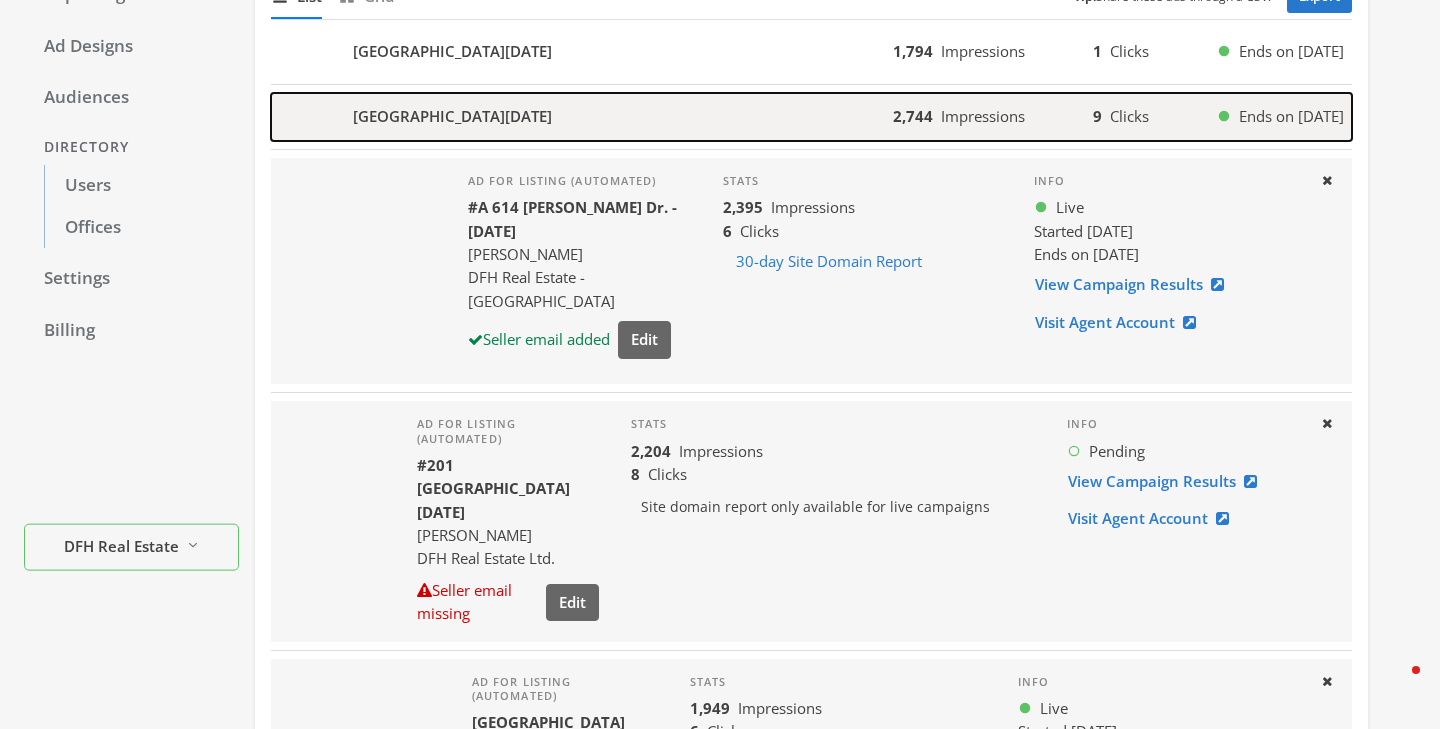 click on "[GEOGRAPHIC_DATA][DATE]" at bounding box center [452, 116] 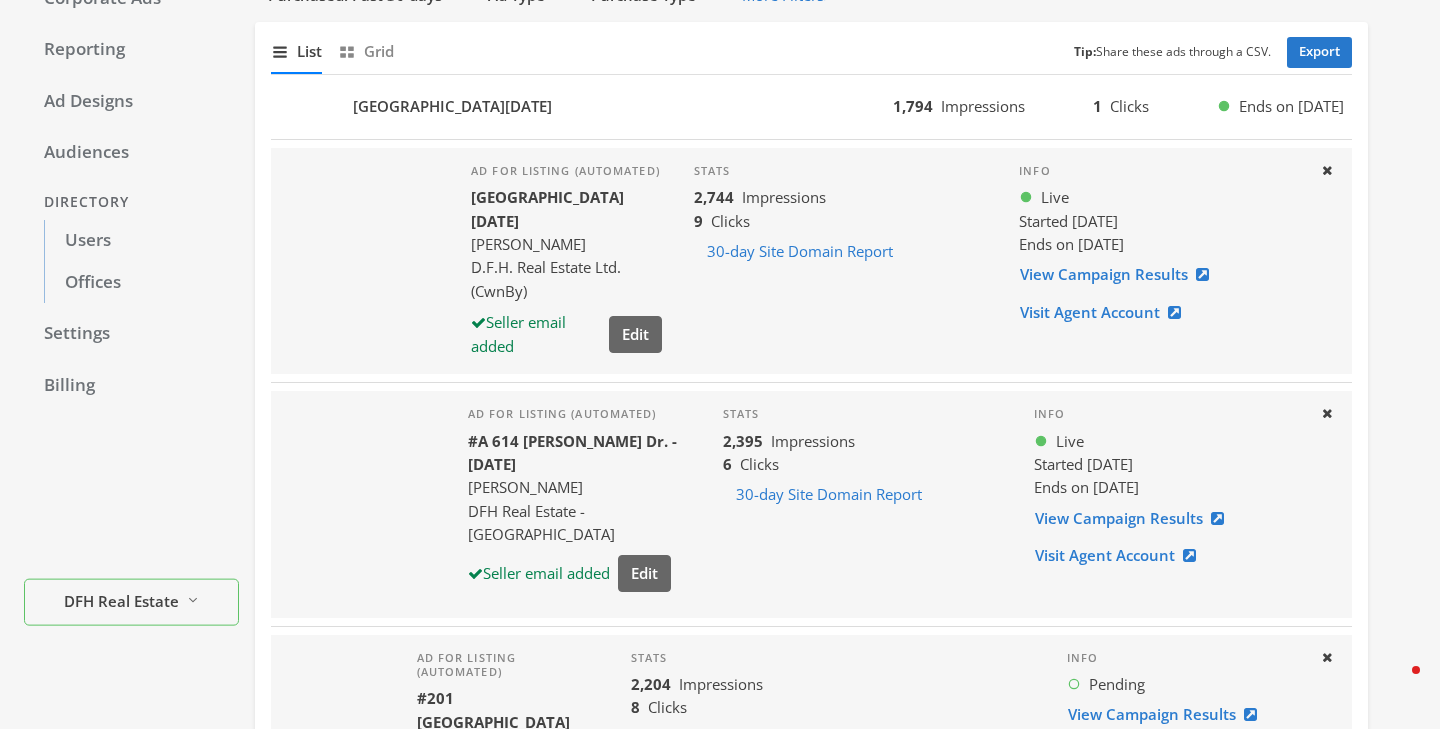 scroll, scrollTop: 141, scrollLeft: 0, axis: vertical 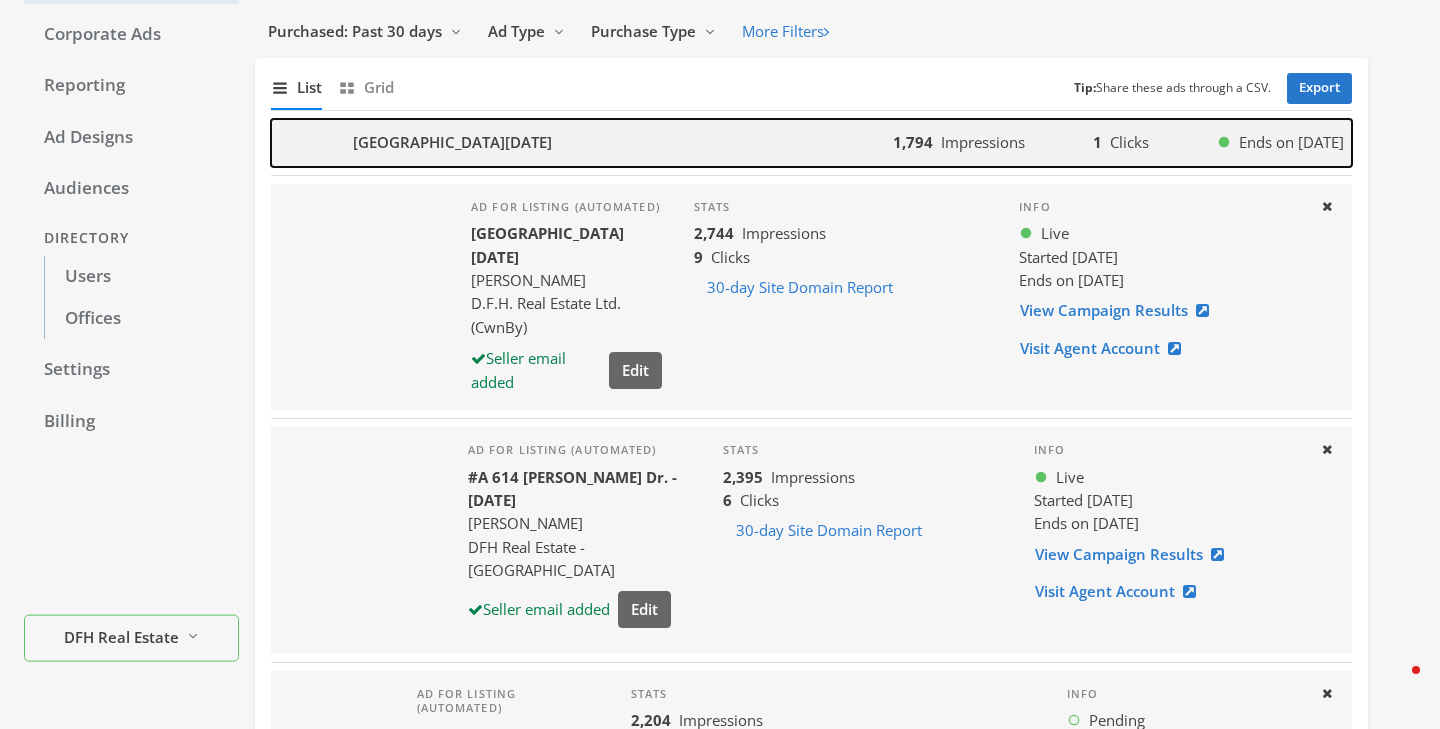 click on "[GEOGRAPHIC_DATA][DATE]" at bounding box center (452, 142) 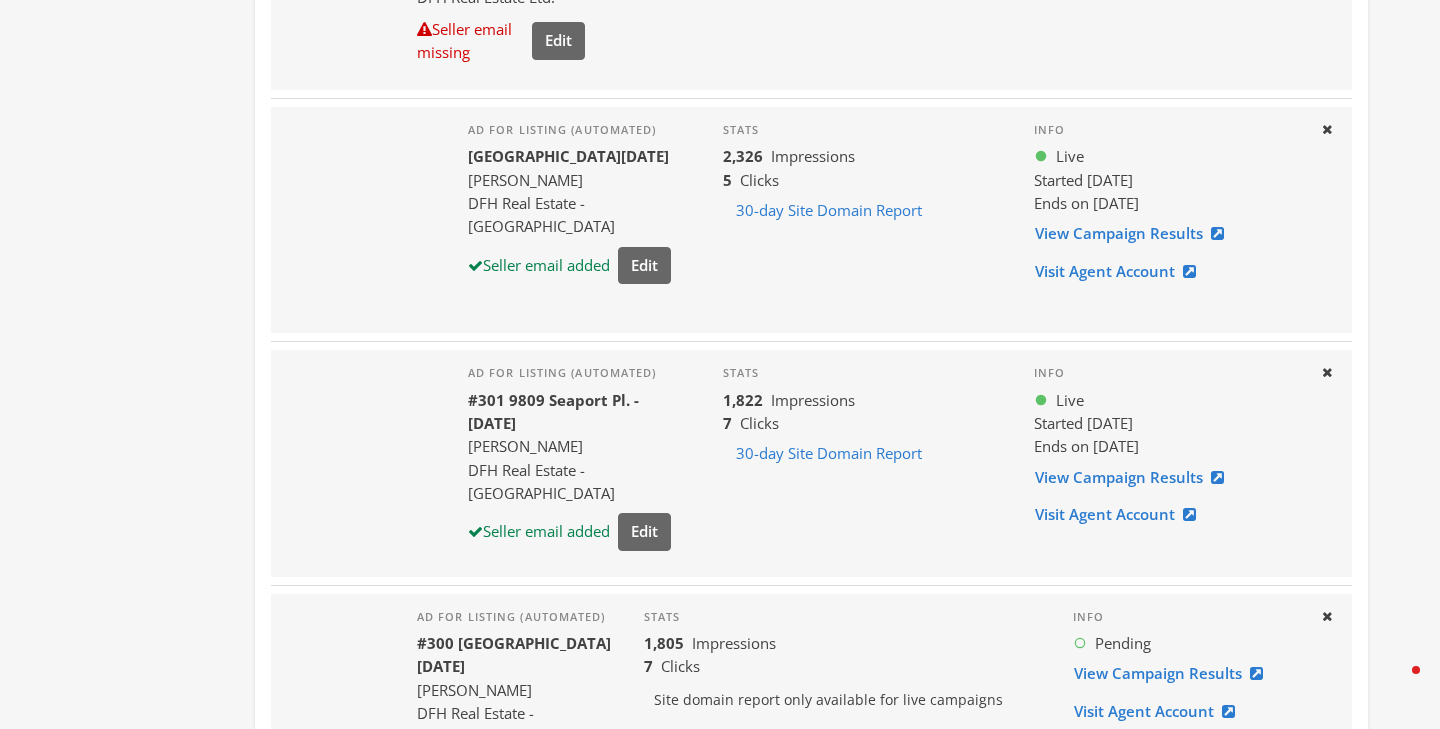 scroll, scrollTop: 5004, scrollLeft: 0, axis: vertical 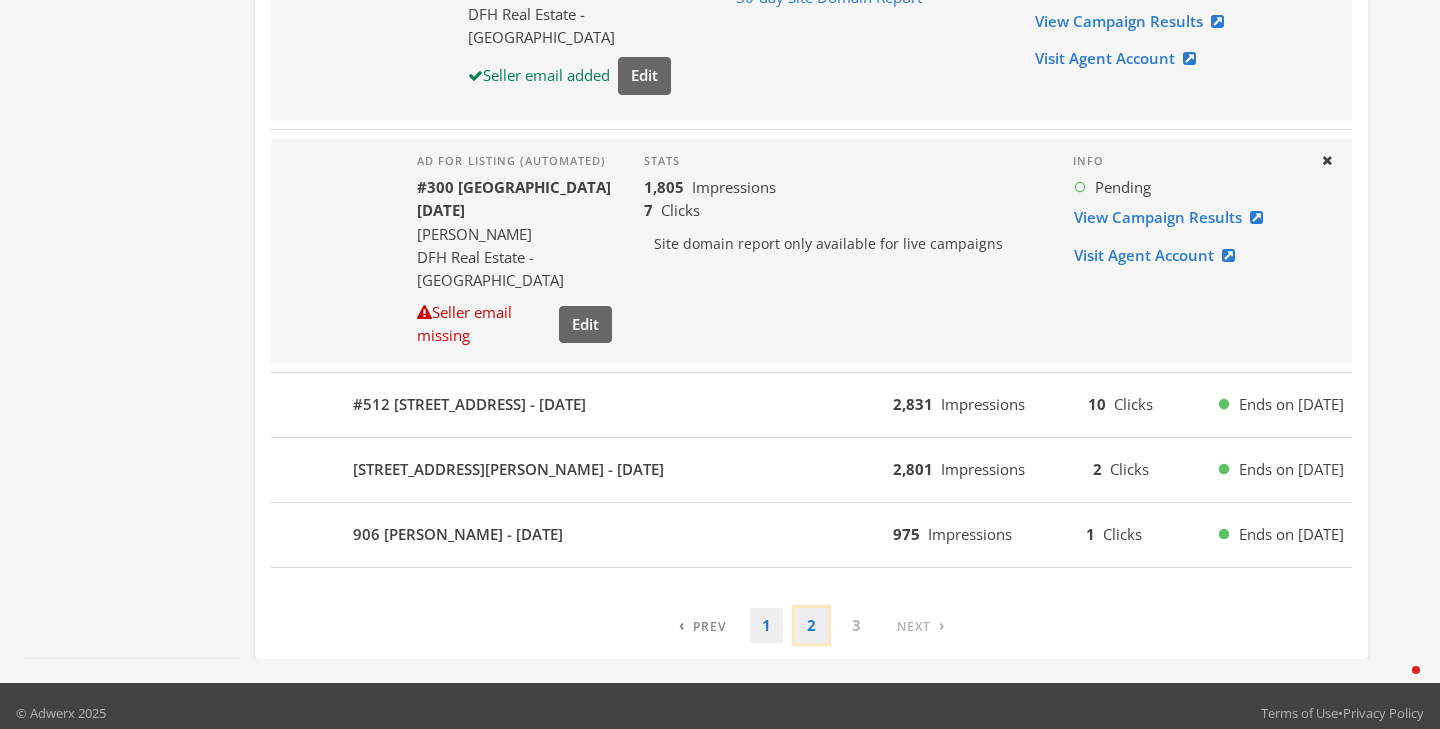 click on "2" at bounding box center (811, 625) 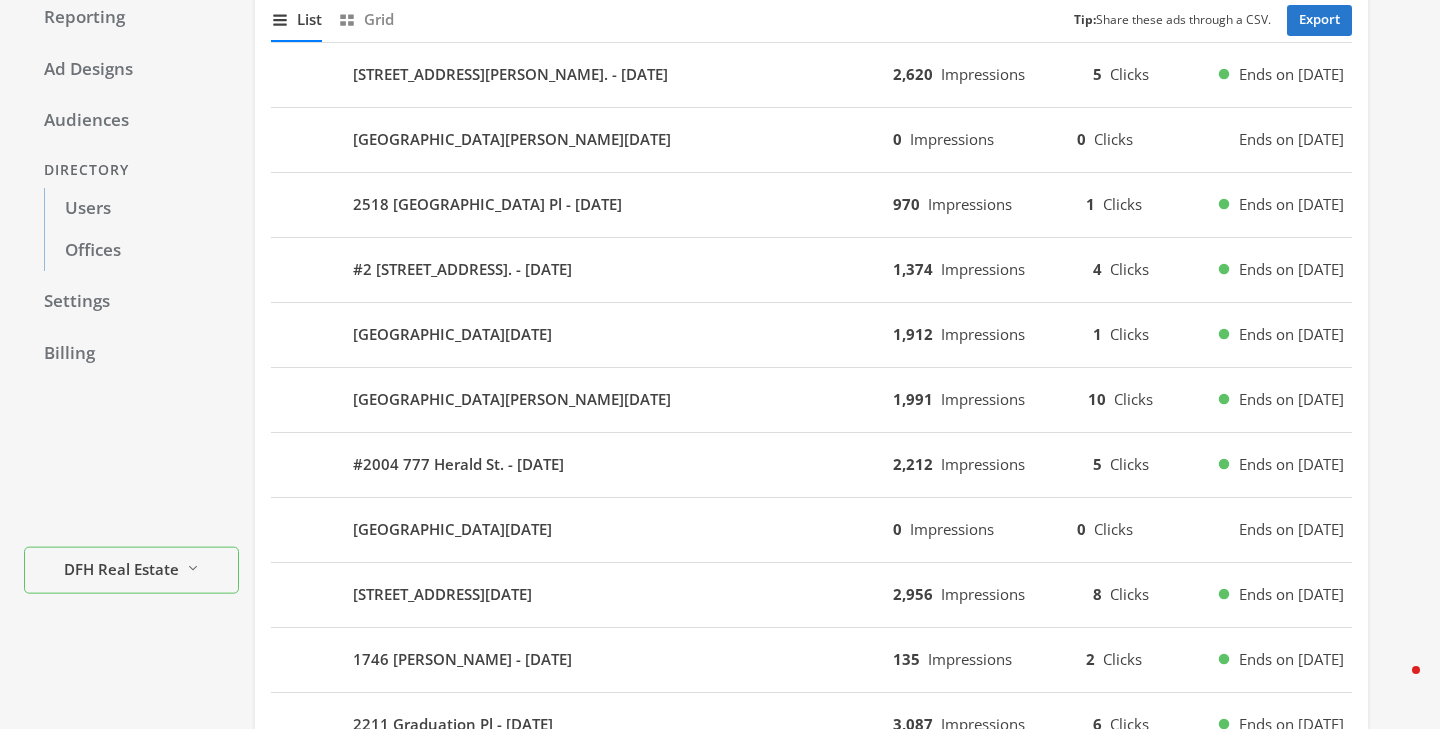 scroll, scrollTop: 141, scrollLeft: 0, axis: vertical 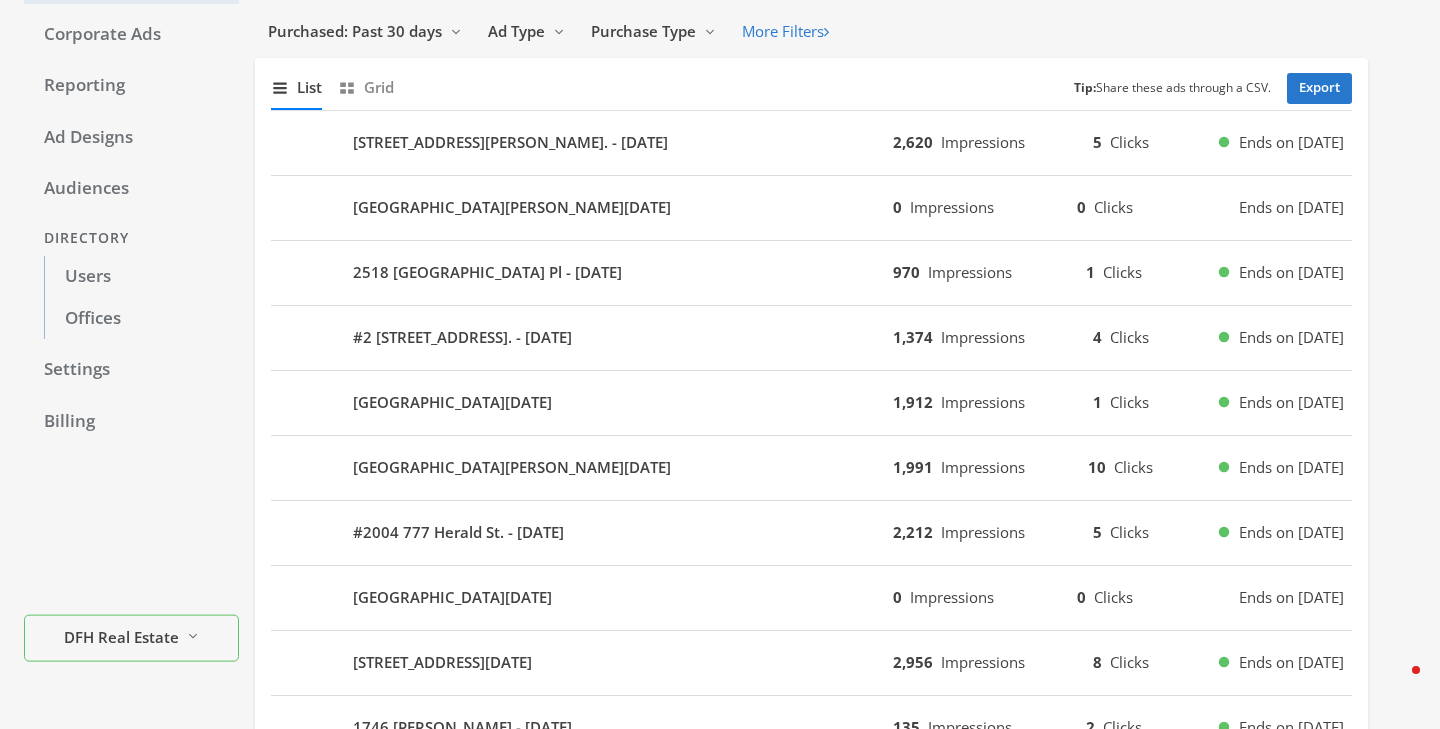 click on "[STREET_ADDRESS][PERSON_NAME]. - [DATE] 2,620 Impressions 5 Clicks Ends on [DATE]" at bounding box center [811, 143] 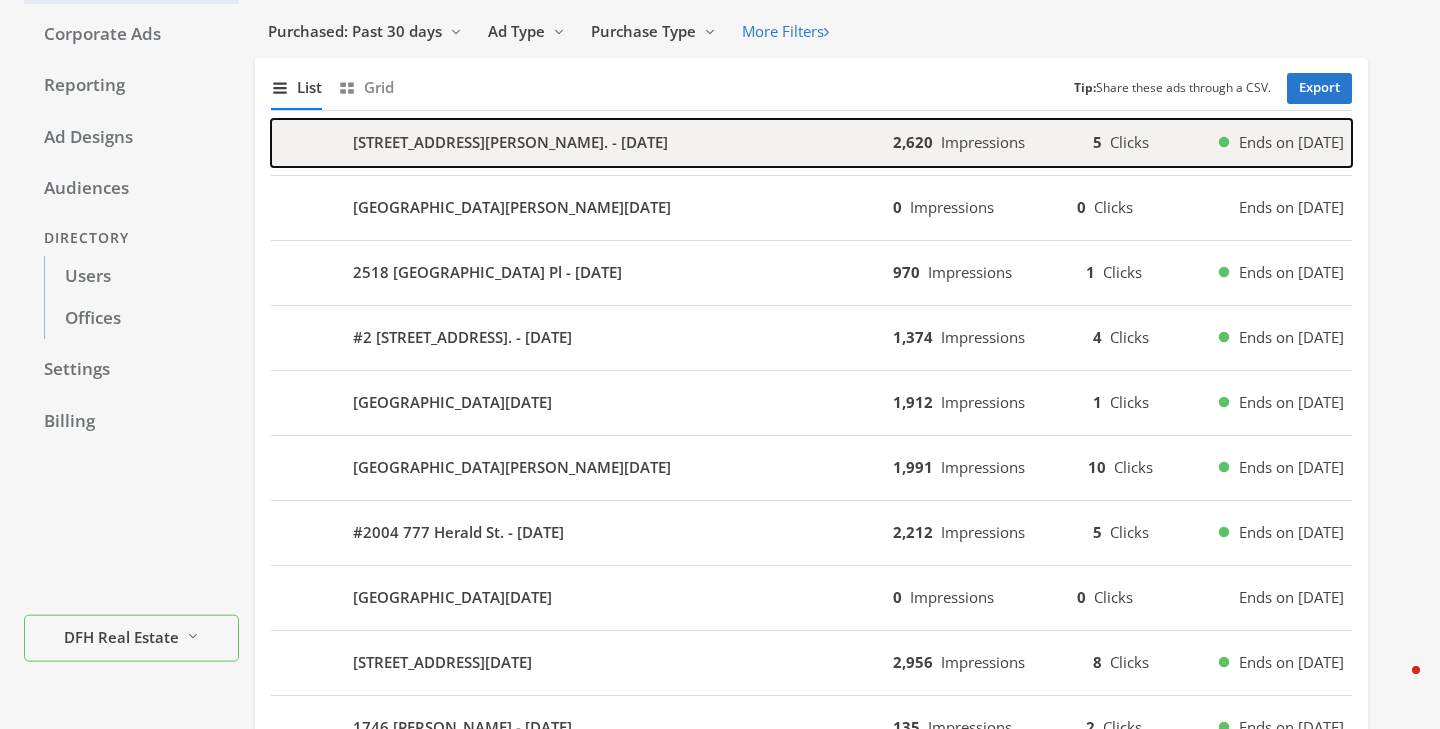 click on "[STREET_ADDRESS][PERSON_NAME]. - [DATE]" at bounding box center [582, 143] 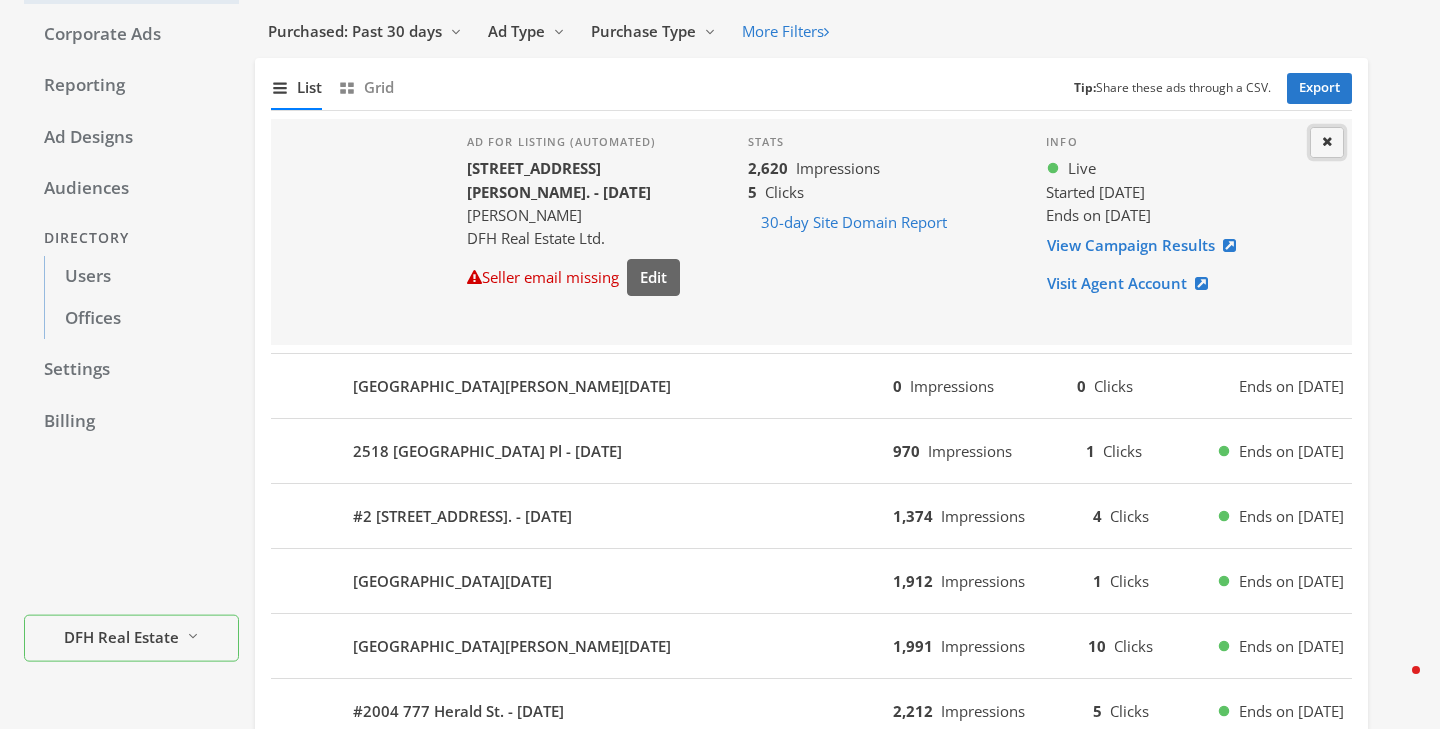 click on "Close" at bounding box center [1327, 142] 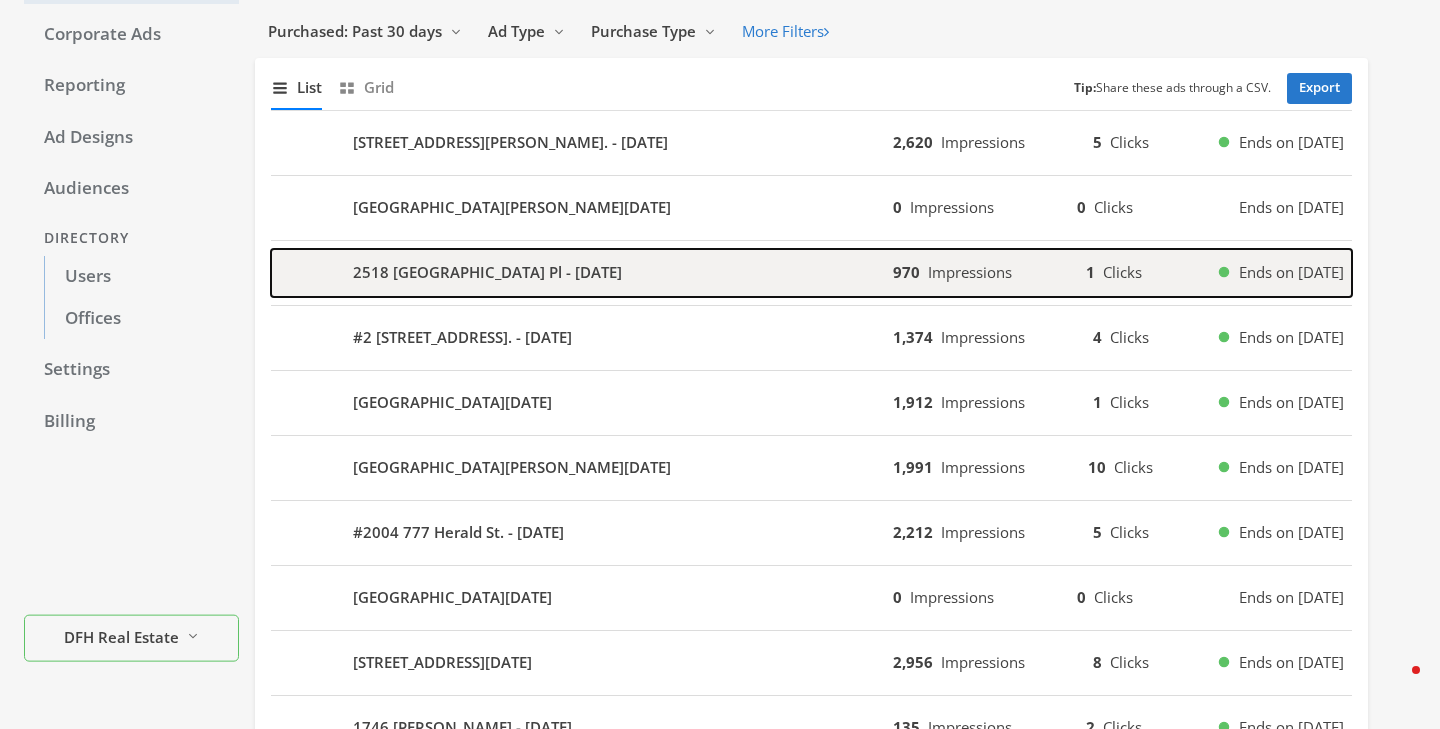 click on "2518 [GEOGRAPHIC_DATA] Pl - [DATE]" at bounding box center [582, 273] 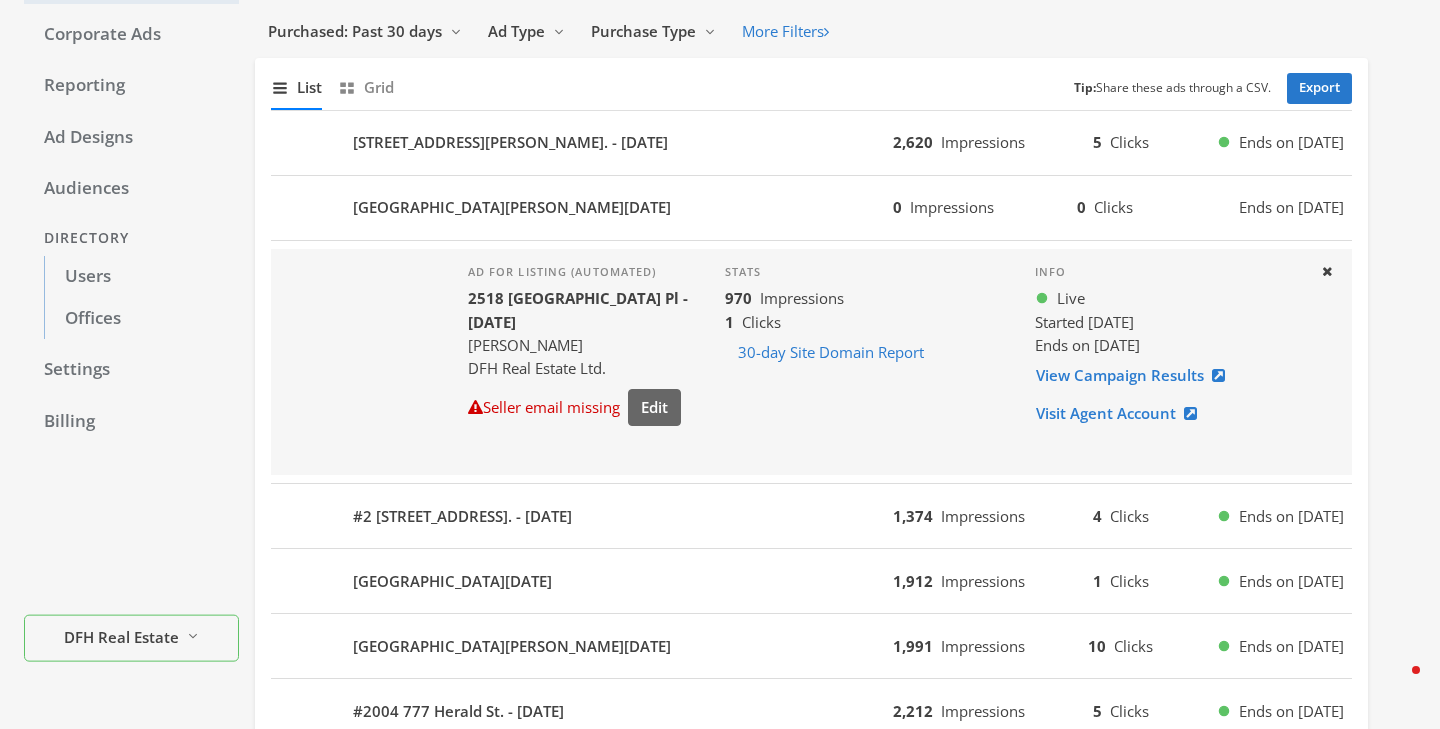 click on "Ad for listing (automated) [GEOGRAPHIC_DATA][DATE] [PERSON_NAME] DFH Real Estate Ltd.  Seller email missing Edit Stats 970 Impressions 1 Clicks 30-day Site Domain Report Info Live Started [DATE] Ends on [DATE] View Campaign Results Visit Agent Account Close" at bounding box center [811, 362] 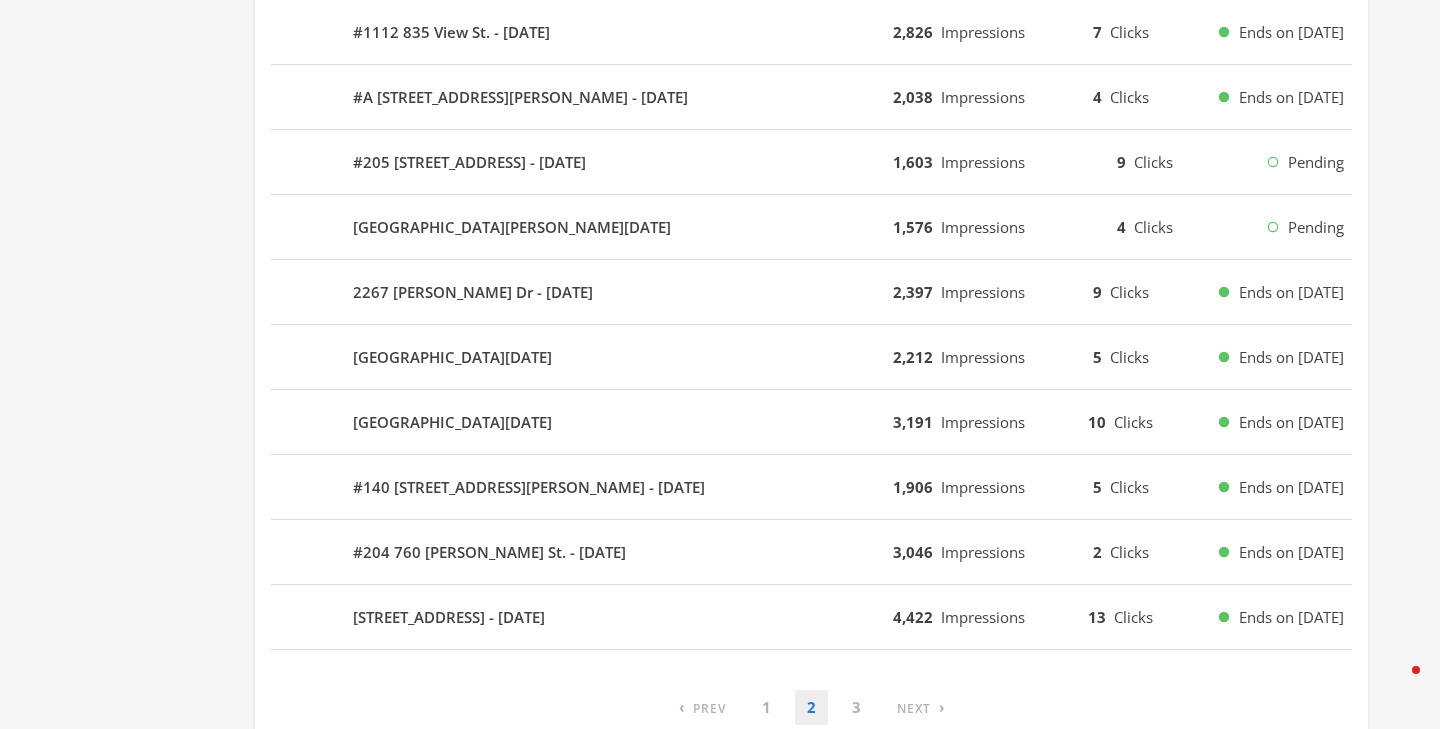 scroll, scrollTop: 1436, scrollLeft: 0, axis: vertical 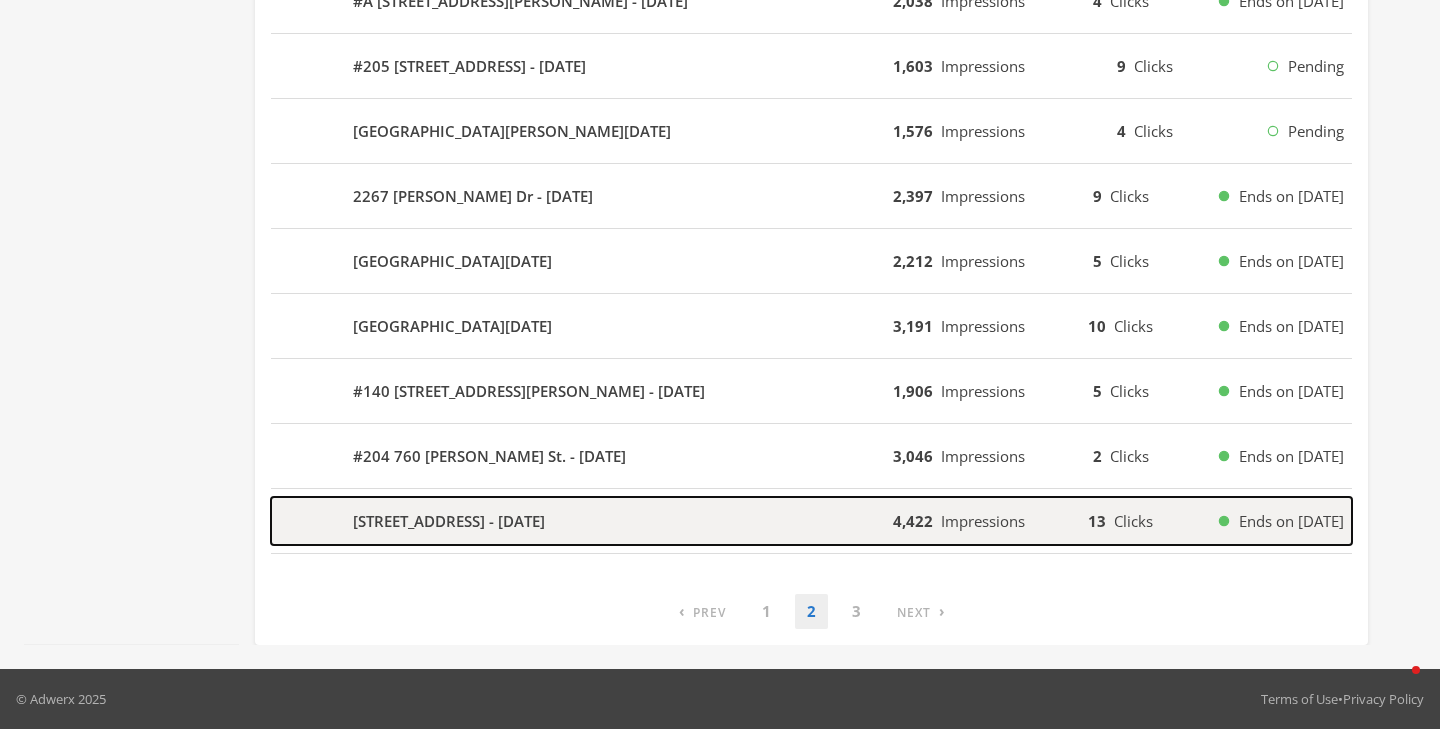 click on "Clicks" at bounding box center [1133, 521] 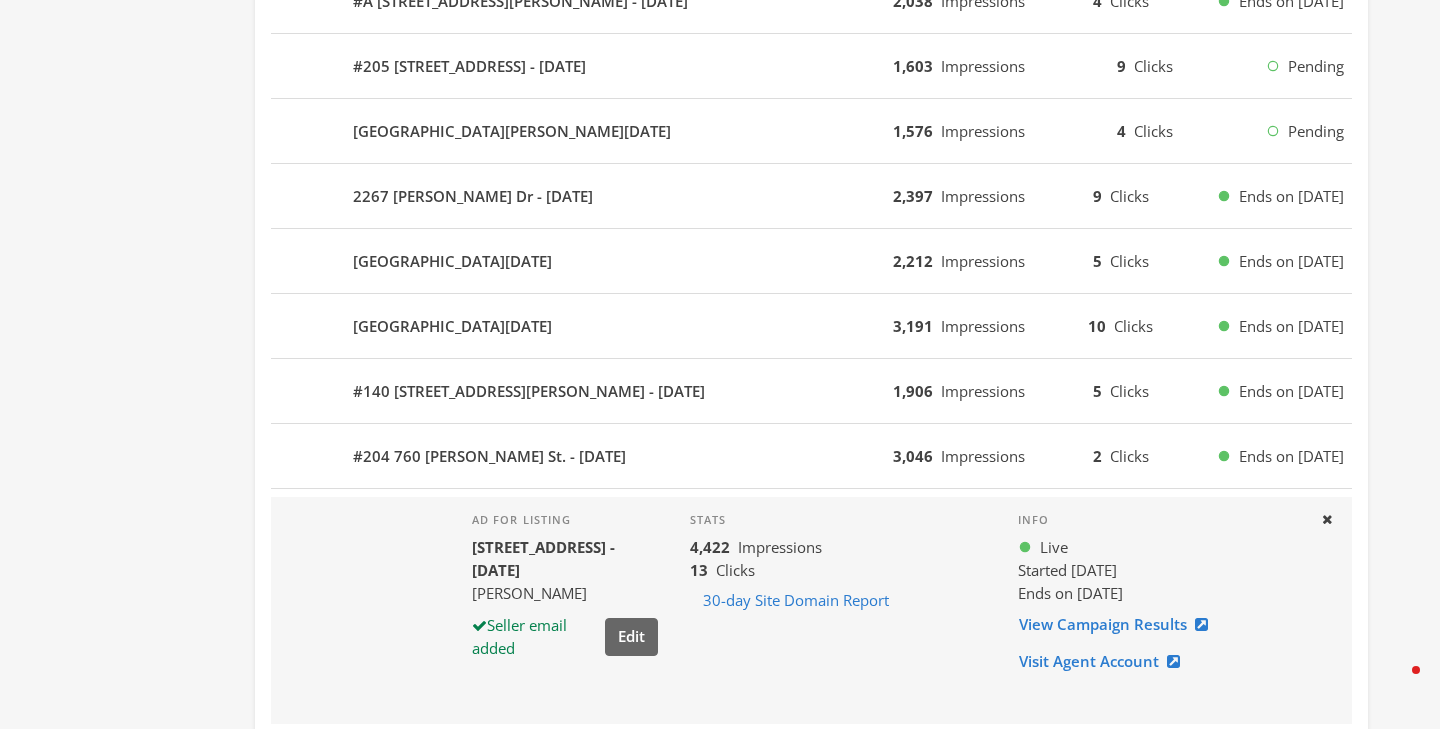scroll, scrollTop: 1614, scrollLeft: 0, axis: vertical 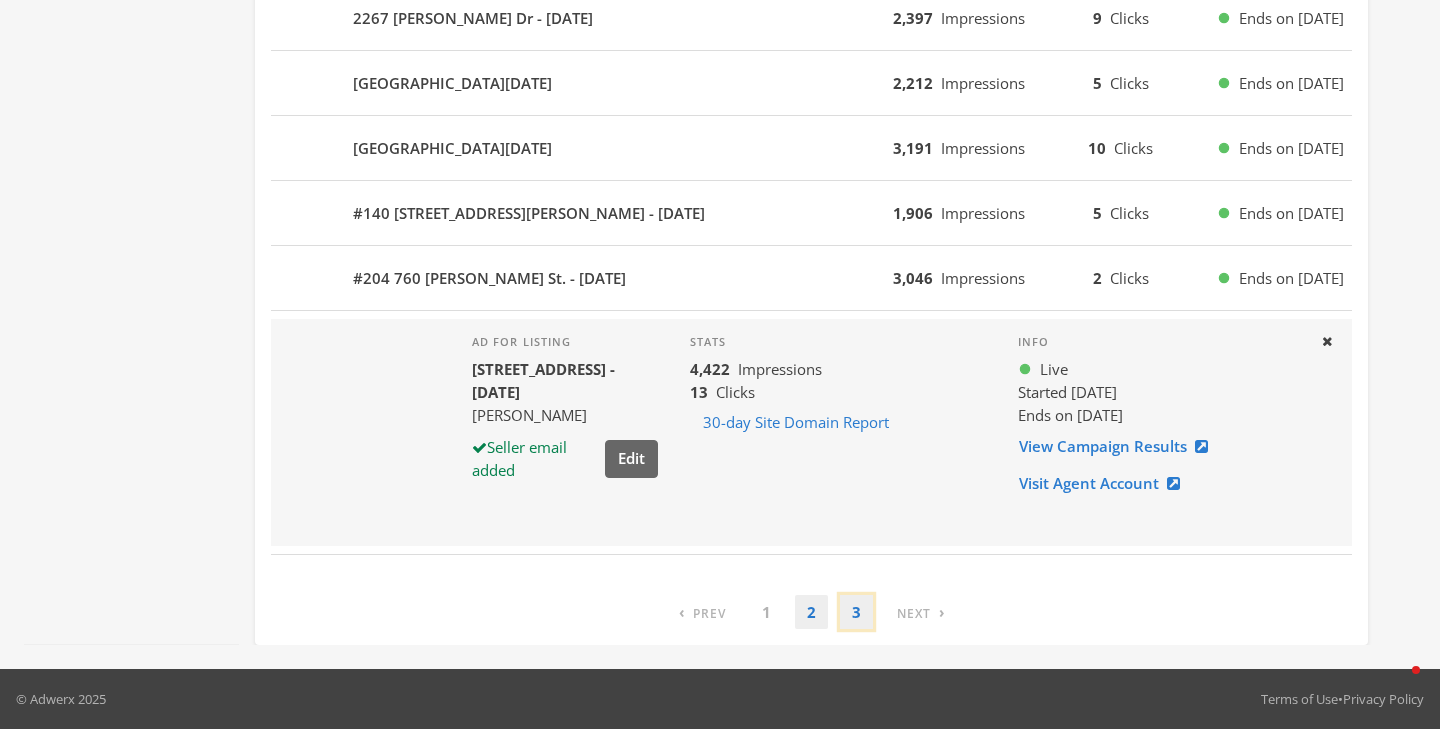 click on "3" at bounding box center [856, 612] 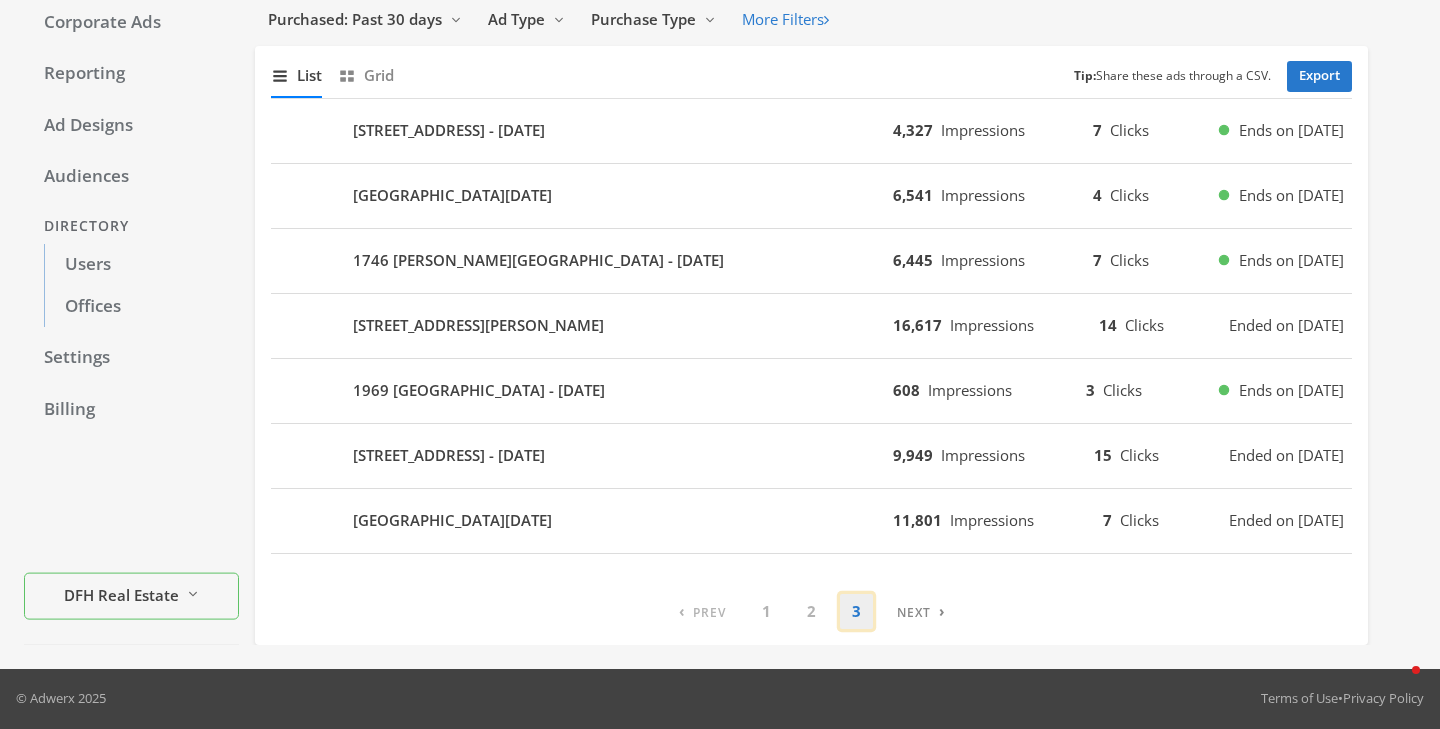scroll, scrollTop: 152, scrollLeft: 0, axis: vertical 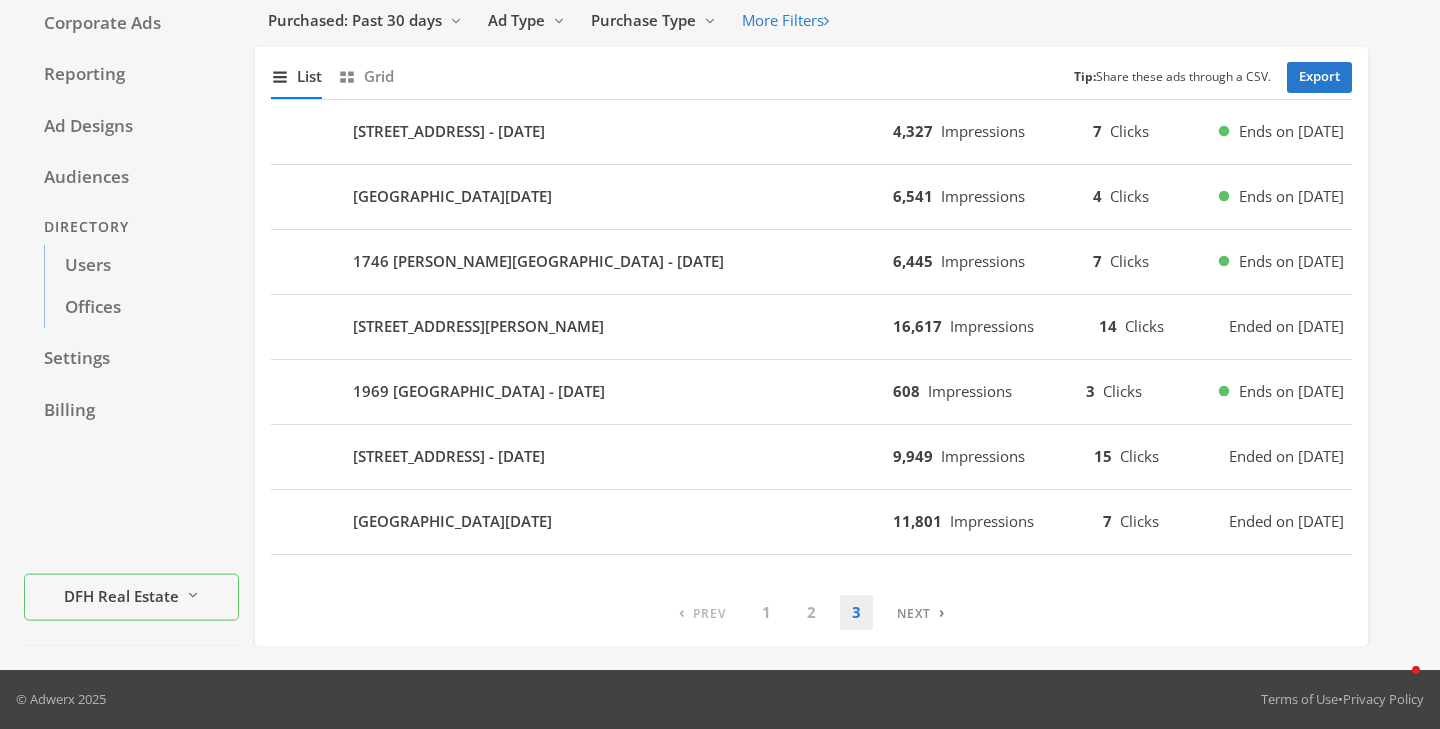 click on "1969 [GEOGRAPHIC_DATA] - [DATE] 608 Impressions 3 Clicks Ends on [DATE]" at bounding box center [811, 392] 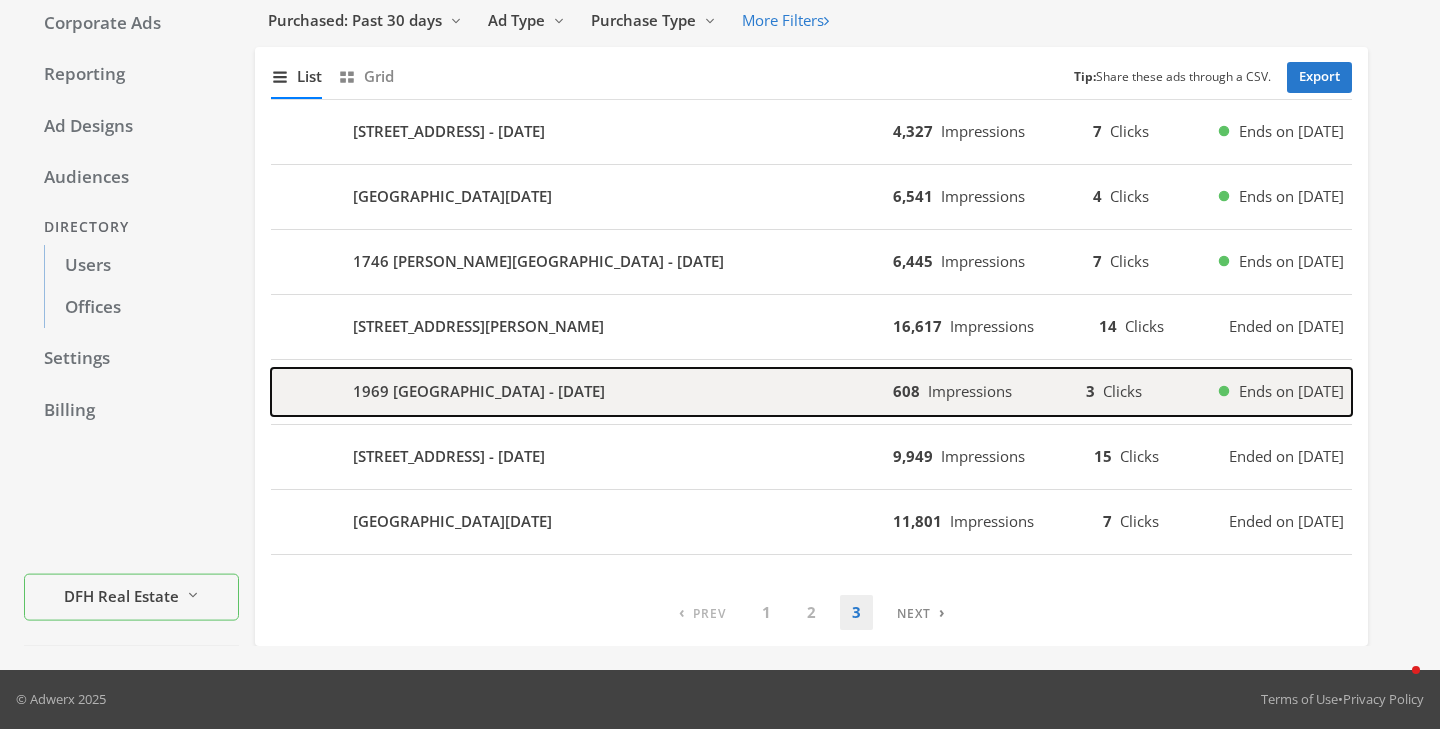 click on "1969 [GEOGRAPHIC_DATA] - [DATE]" at bounding box center (582, 392) 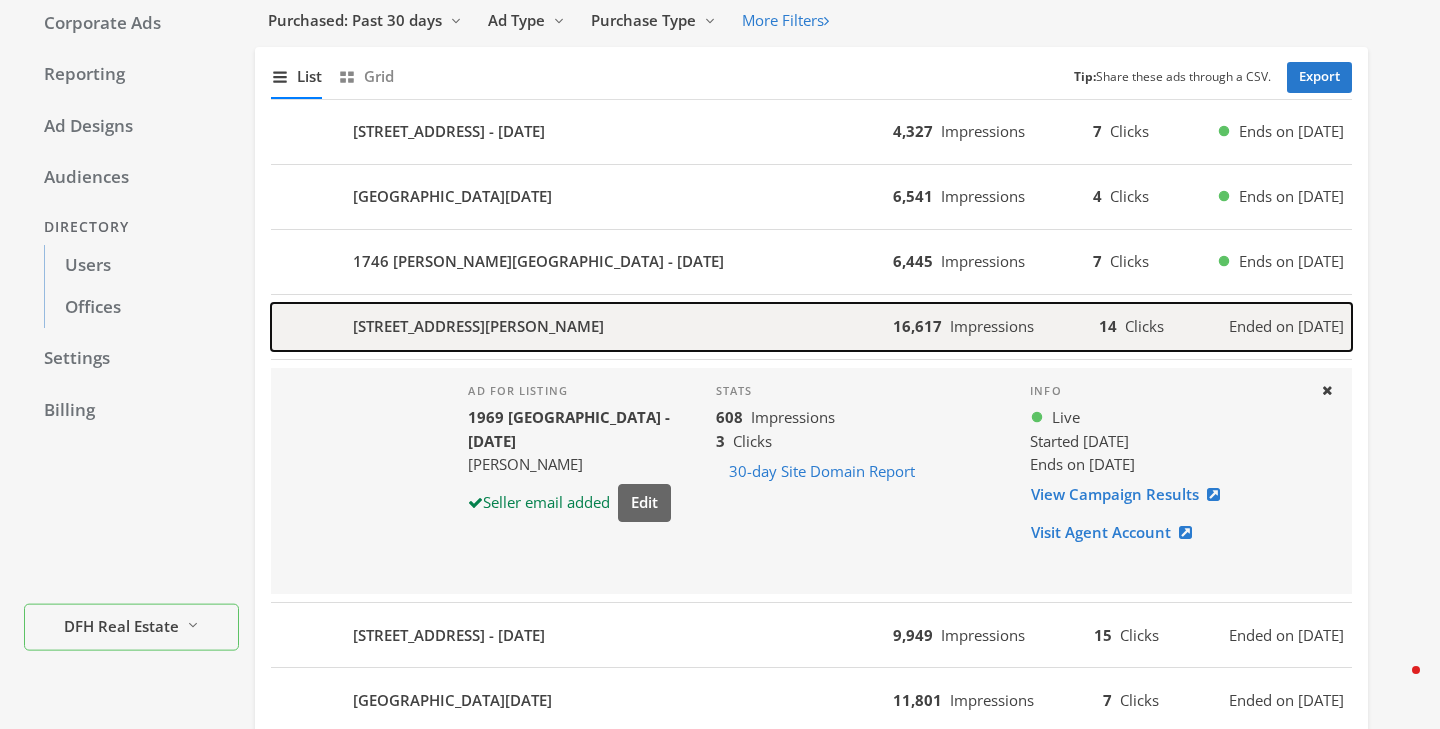 click on "[STREET_ADDRESS][PERSON_NAME]" at bounding box center [582, 327] 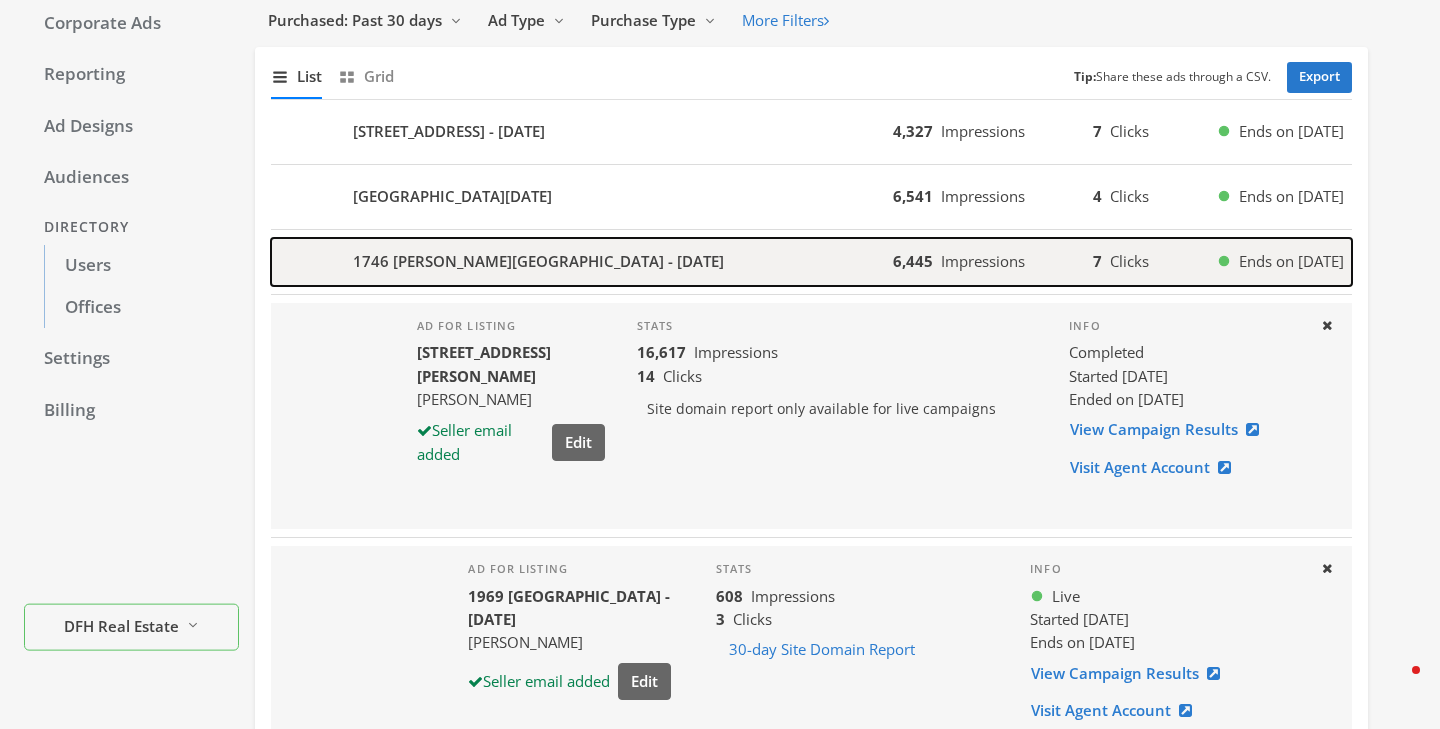 click on "1746 [PERSON_NAME][GEOGRAPHIC_DATA] - [DATE]" at bounding box center [582, 262] 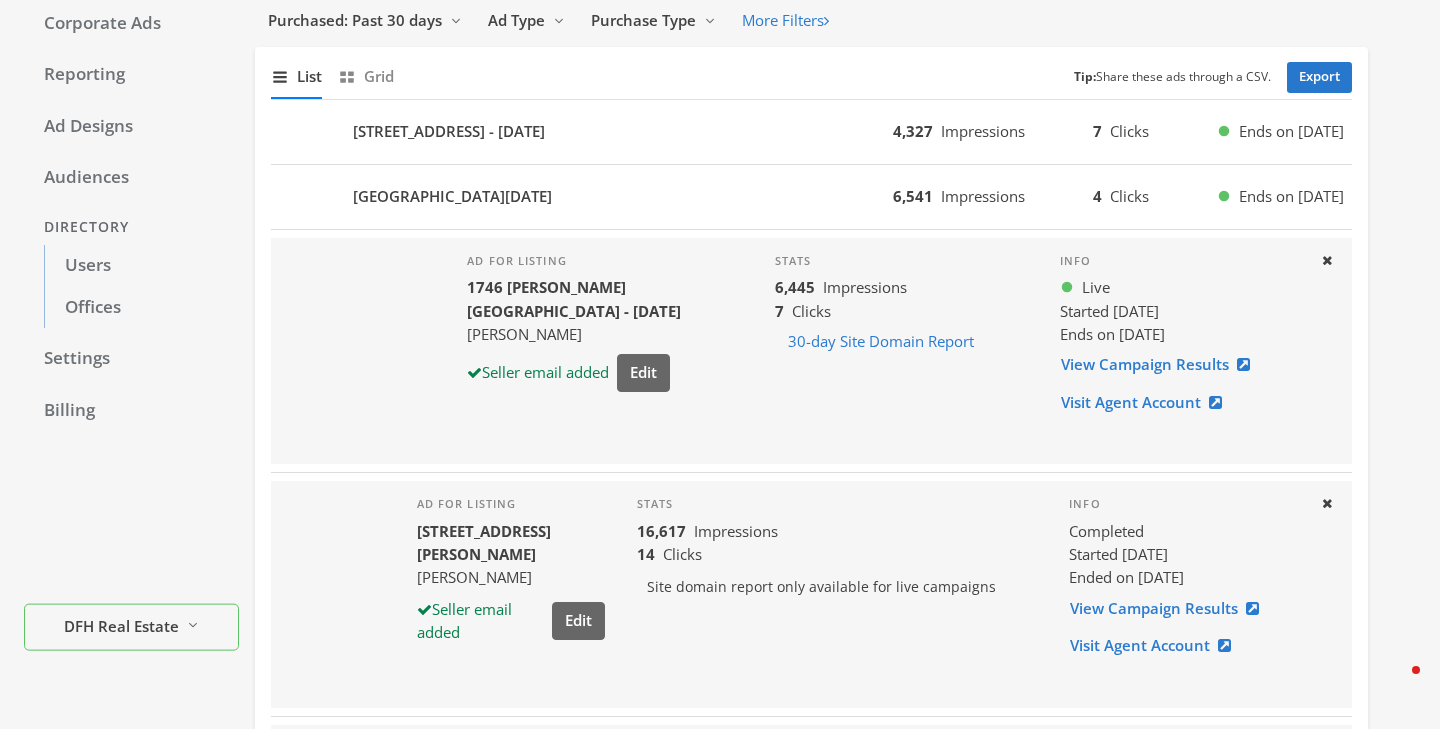 click on "[STREET_ADDRESS] - [DATE] 6,541 Impressions 4 Clicks Ends on [DATE]" at bounding box center [811, 197] 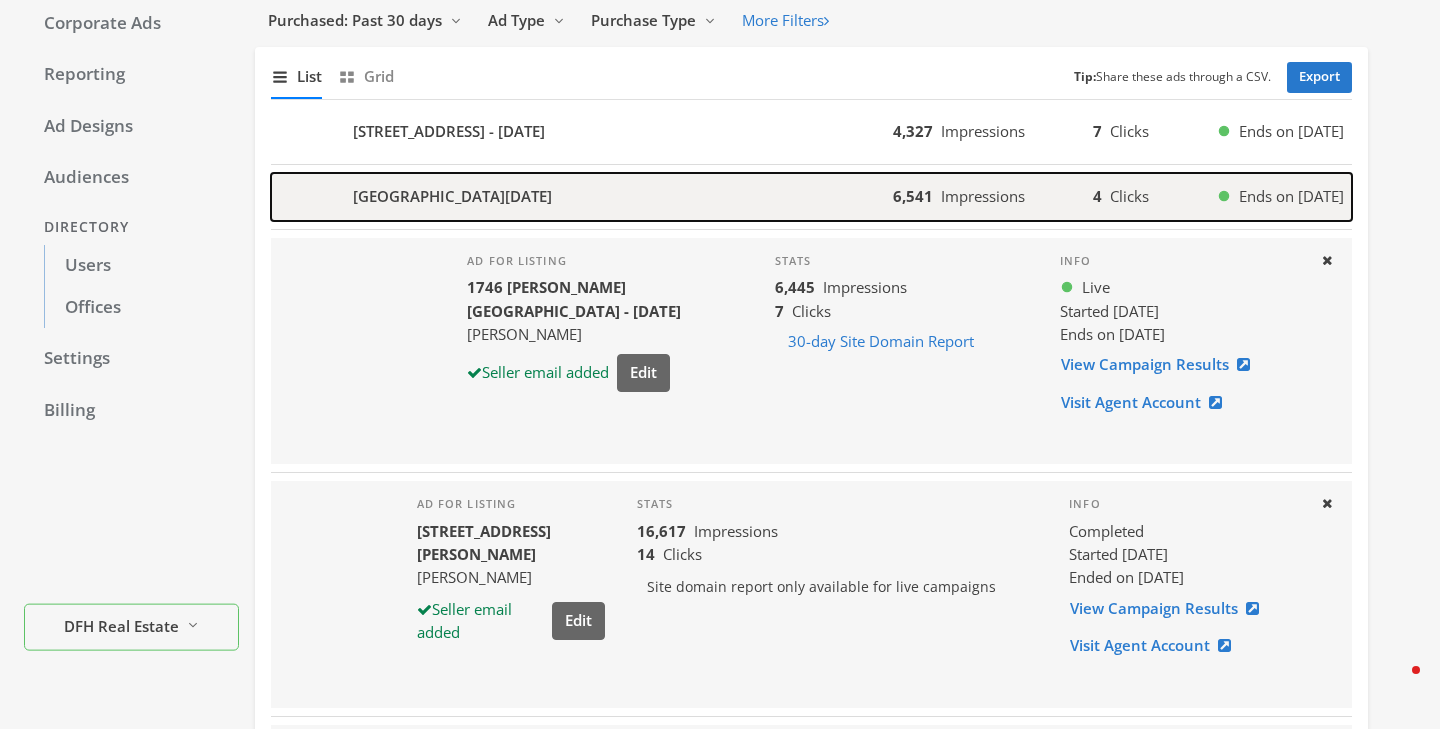 click on "[GEOGRAPHIC_DATA][DATE]" at bounding box center [582, 197] 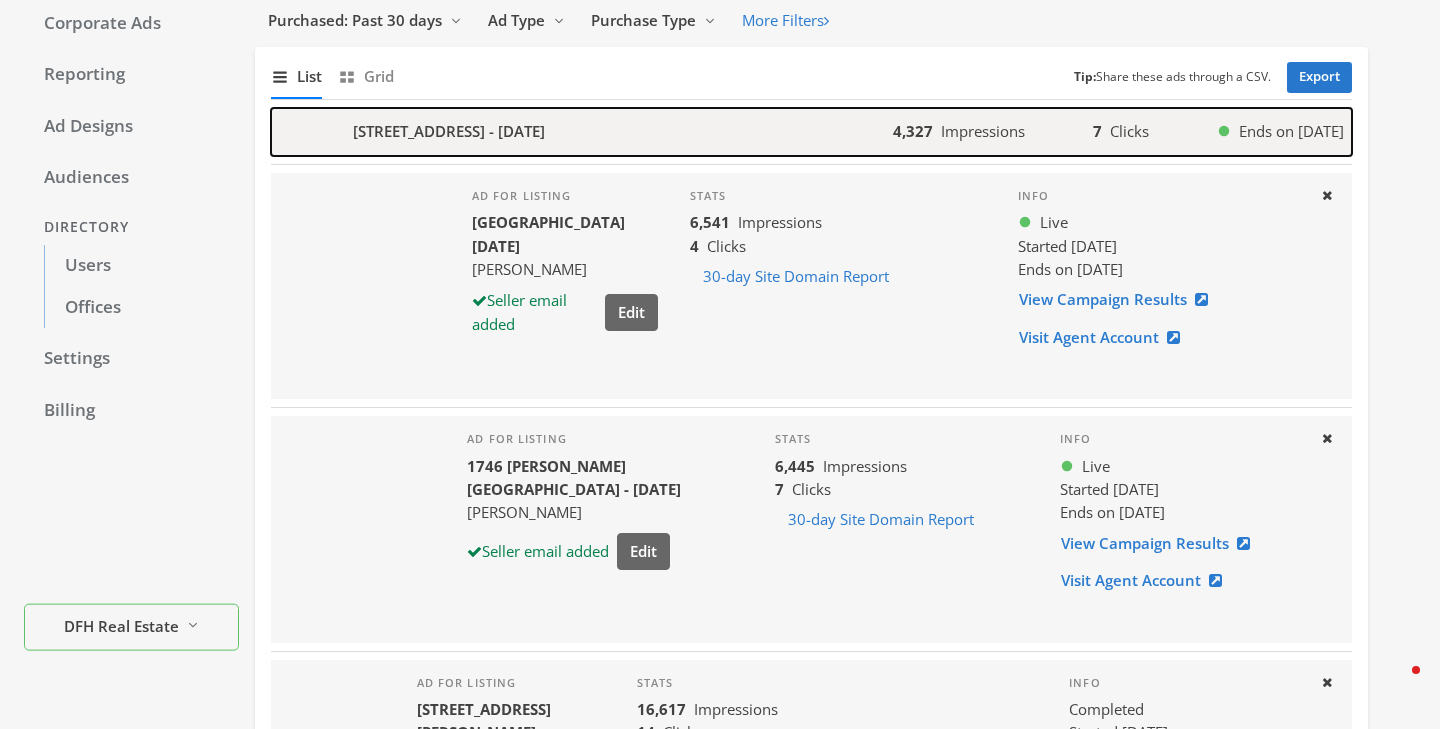 click on "[STREET_ADDRESS] - [DATE]" at bounding box center (582, 132) 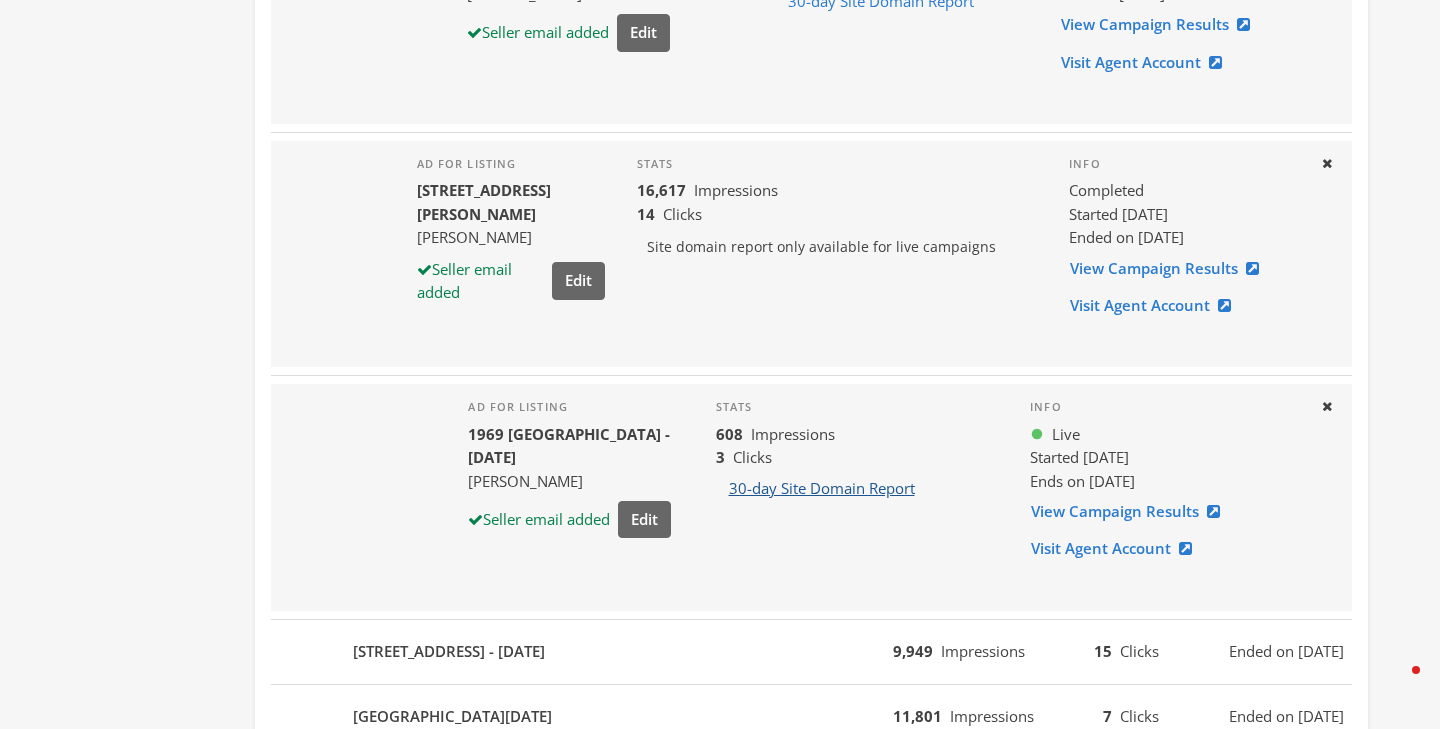 scroll, scrollTop: 1044, scrollLeft: 0, axis: vertical 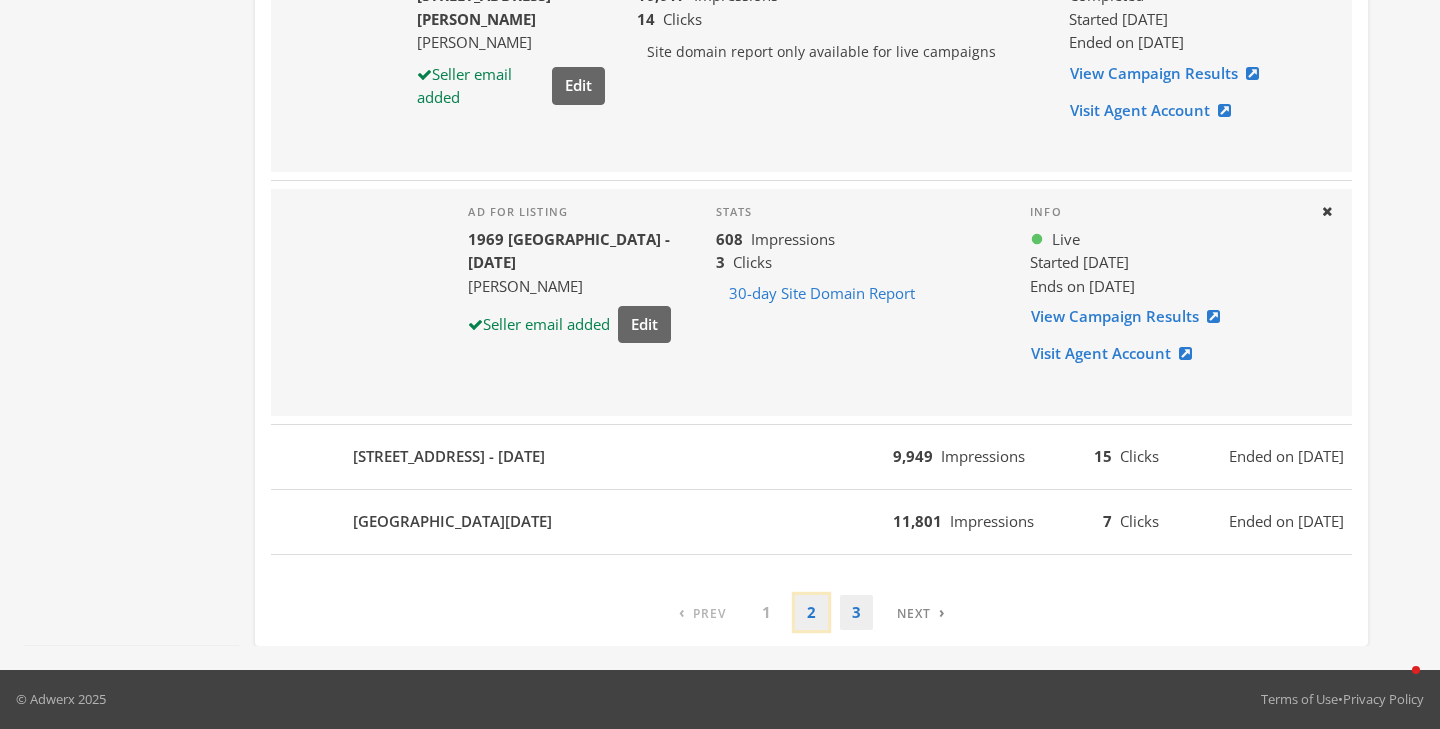 click on "2" at bounding box center (811, 612) 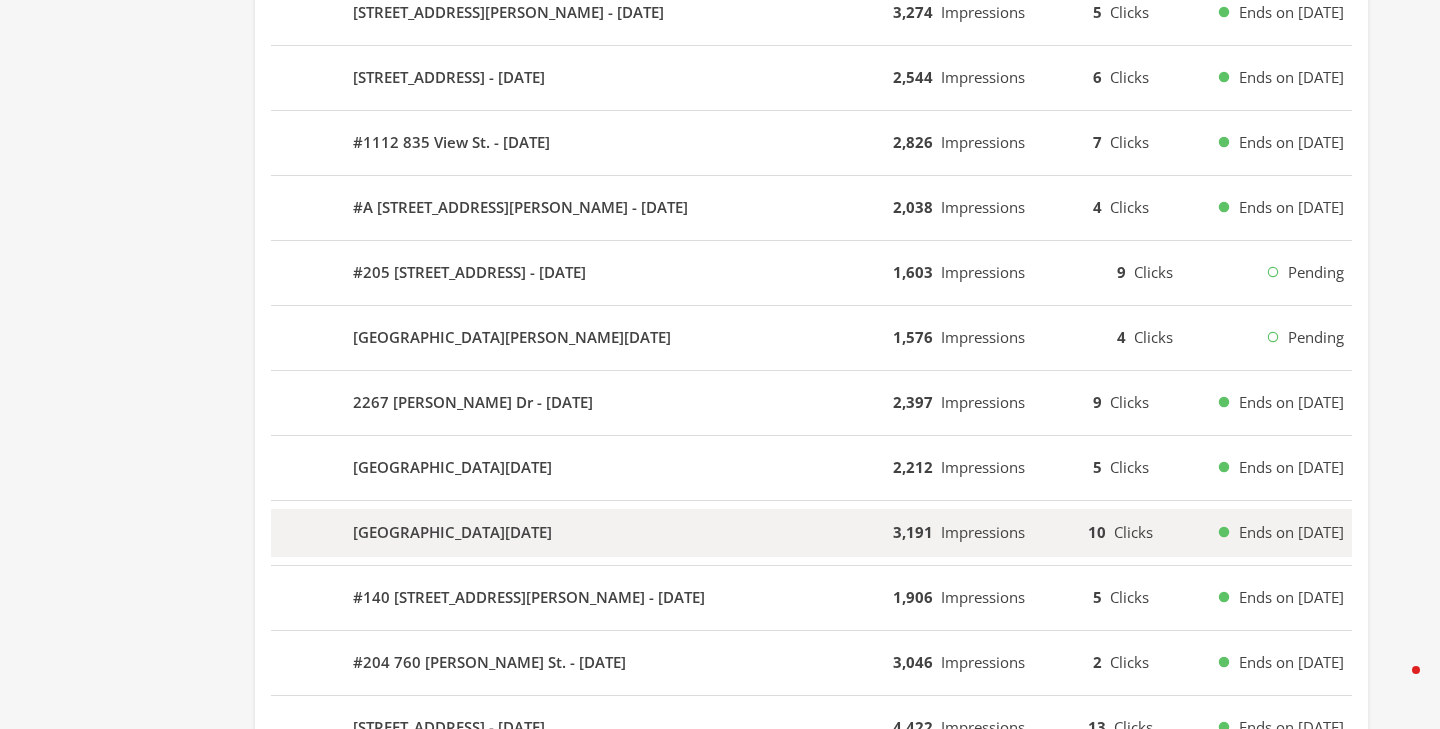 scroll, scrollTop: 1257, scrollLeft: 0, axis: vertical 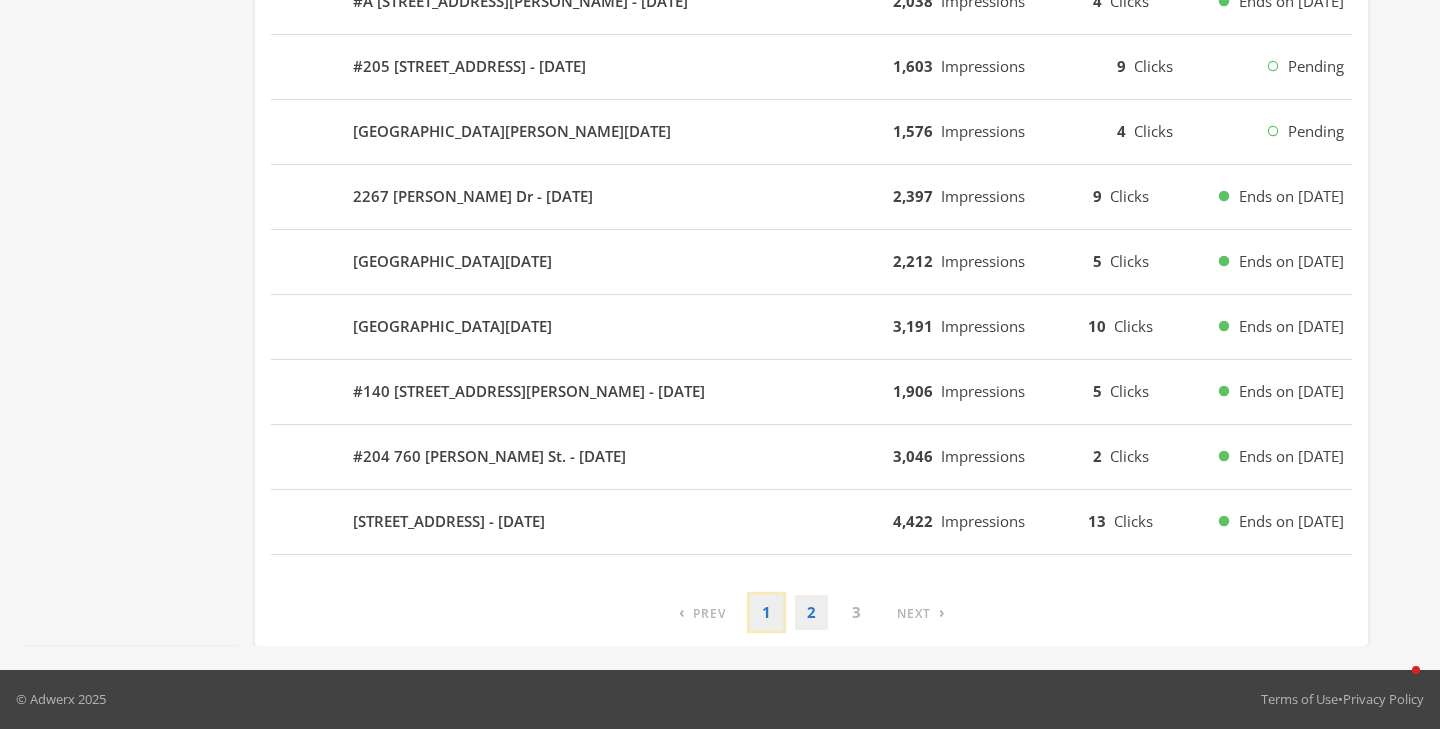 click on "1" at bounding box center (766, 612) 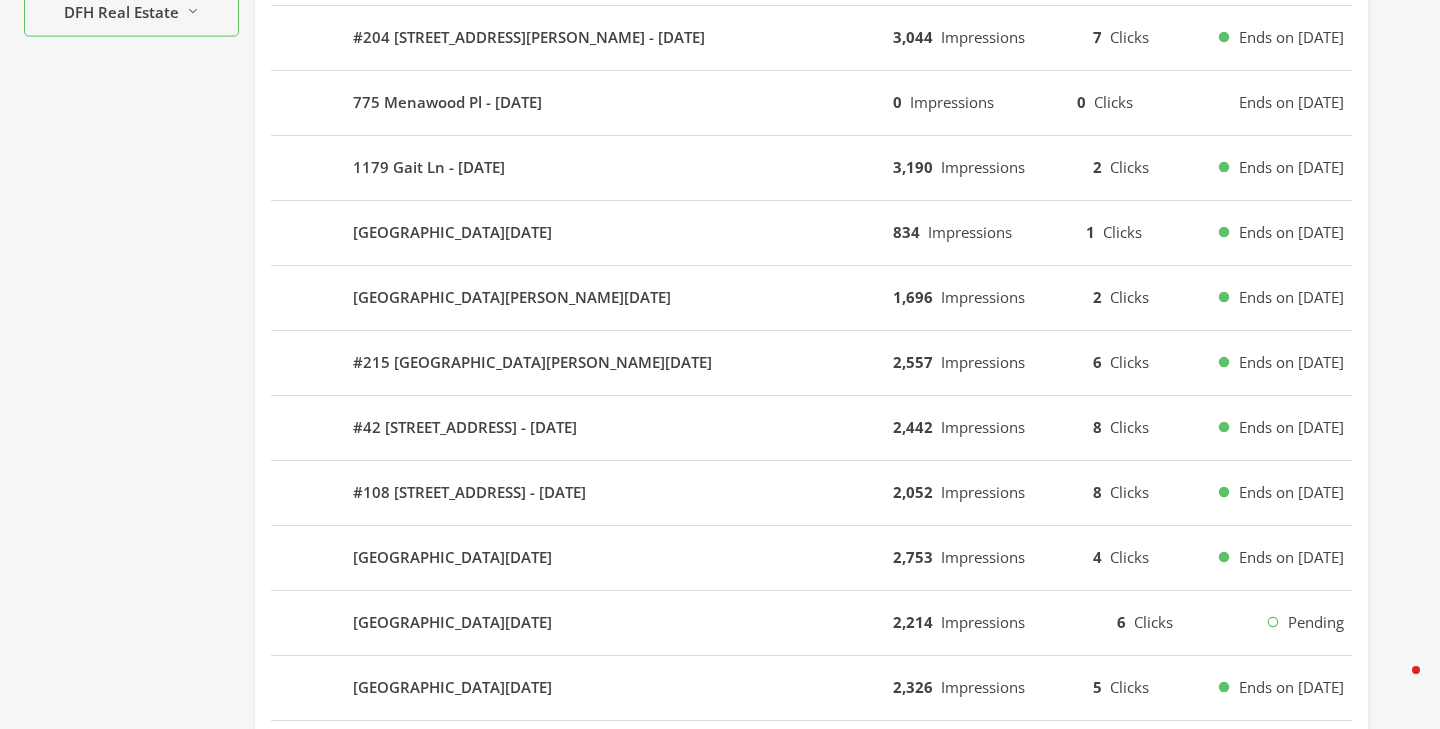 scroll, scrollTop: 0, scrollLeft: 0, axis: both 